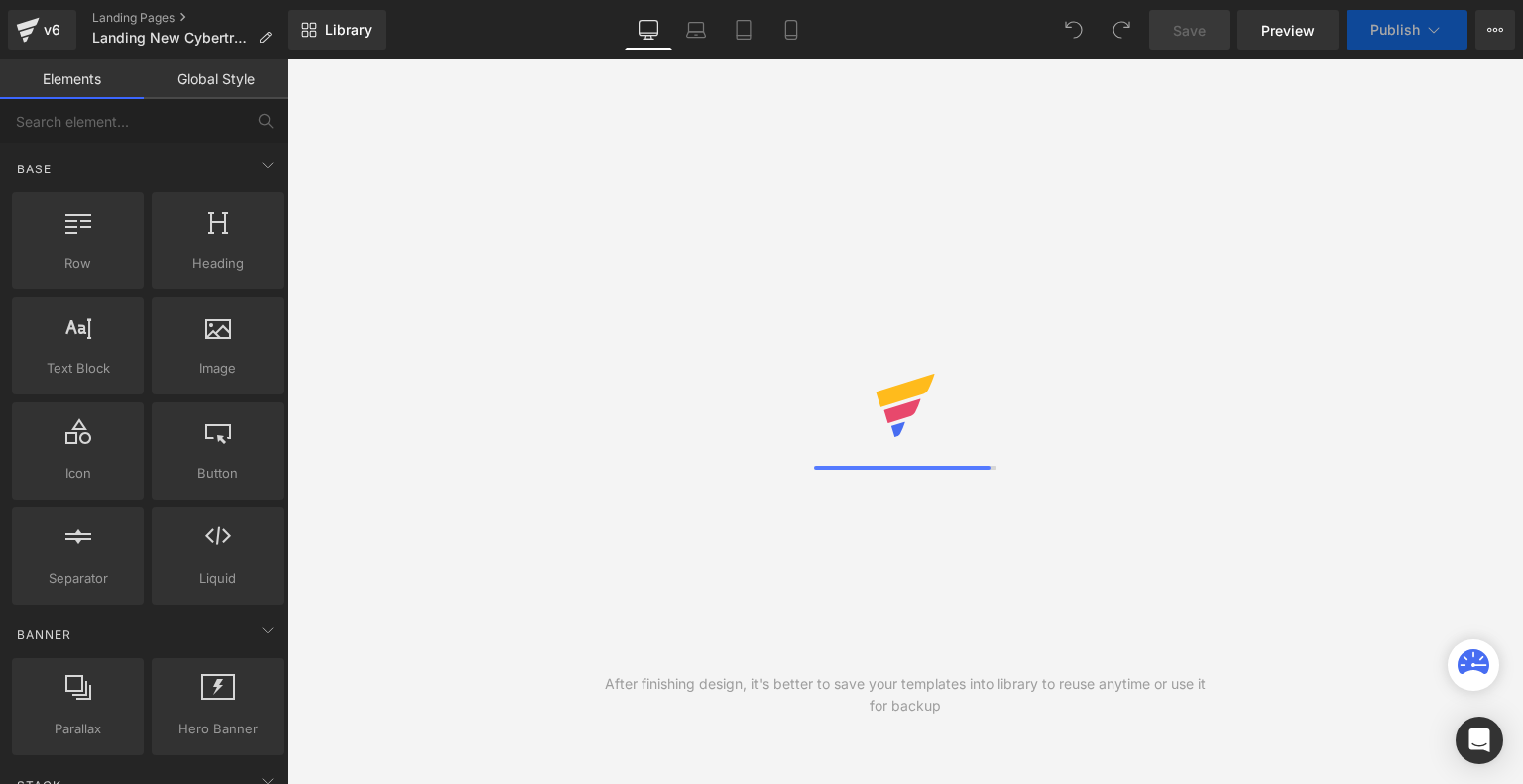scroll, scrollTop: 0, scrollLeft: 0, axis: both 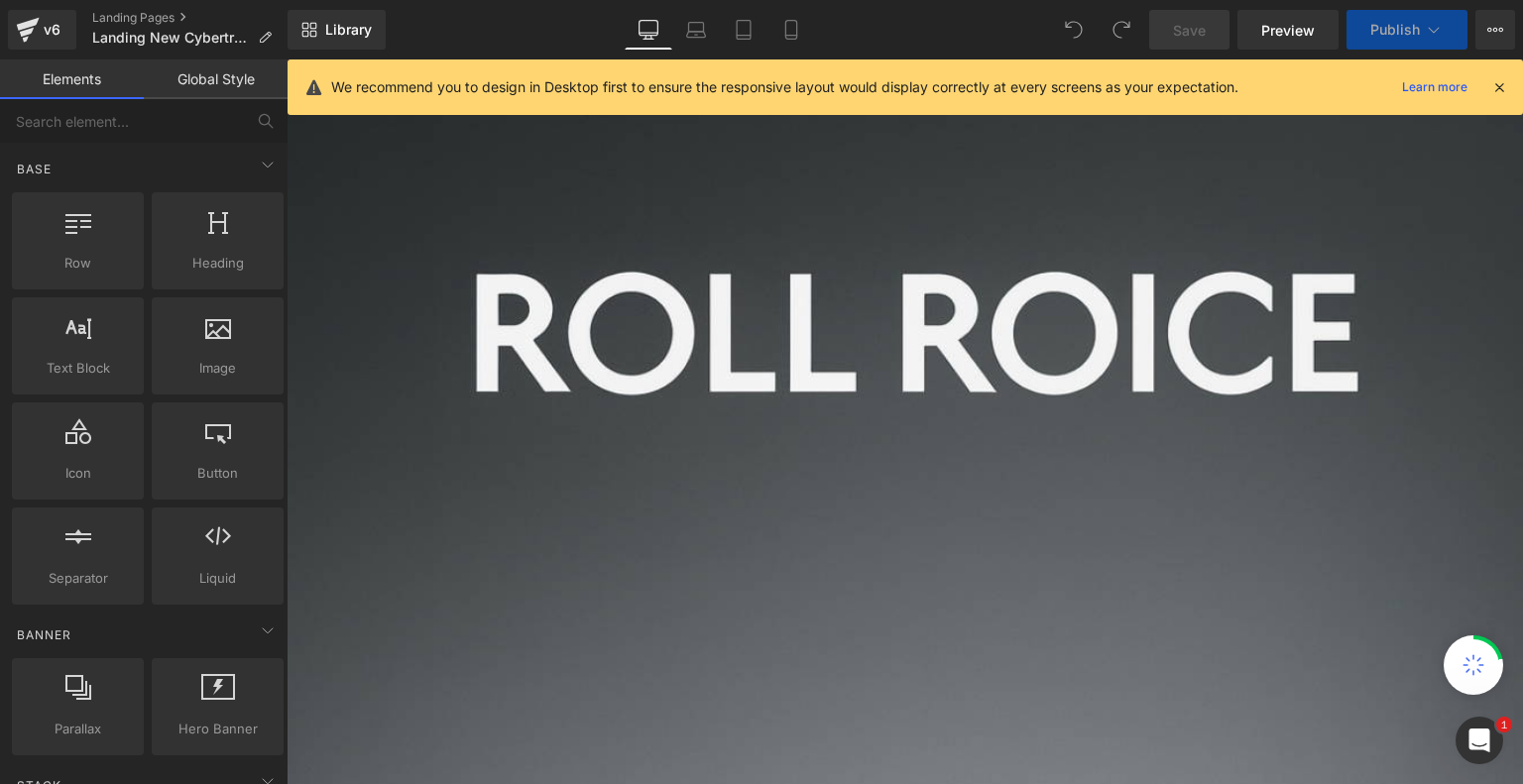 click on "Mobile" at bounding box center [791, 30] 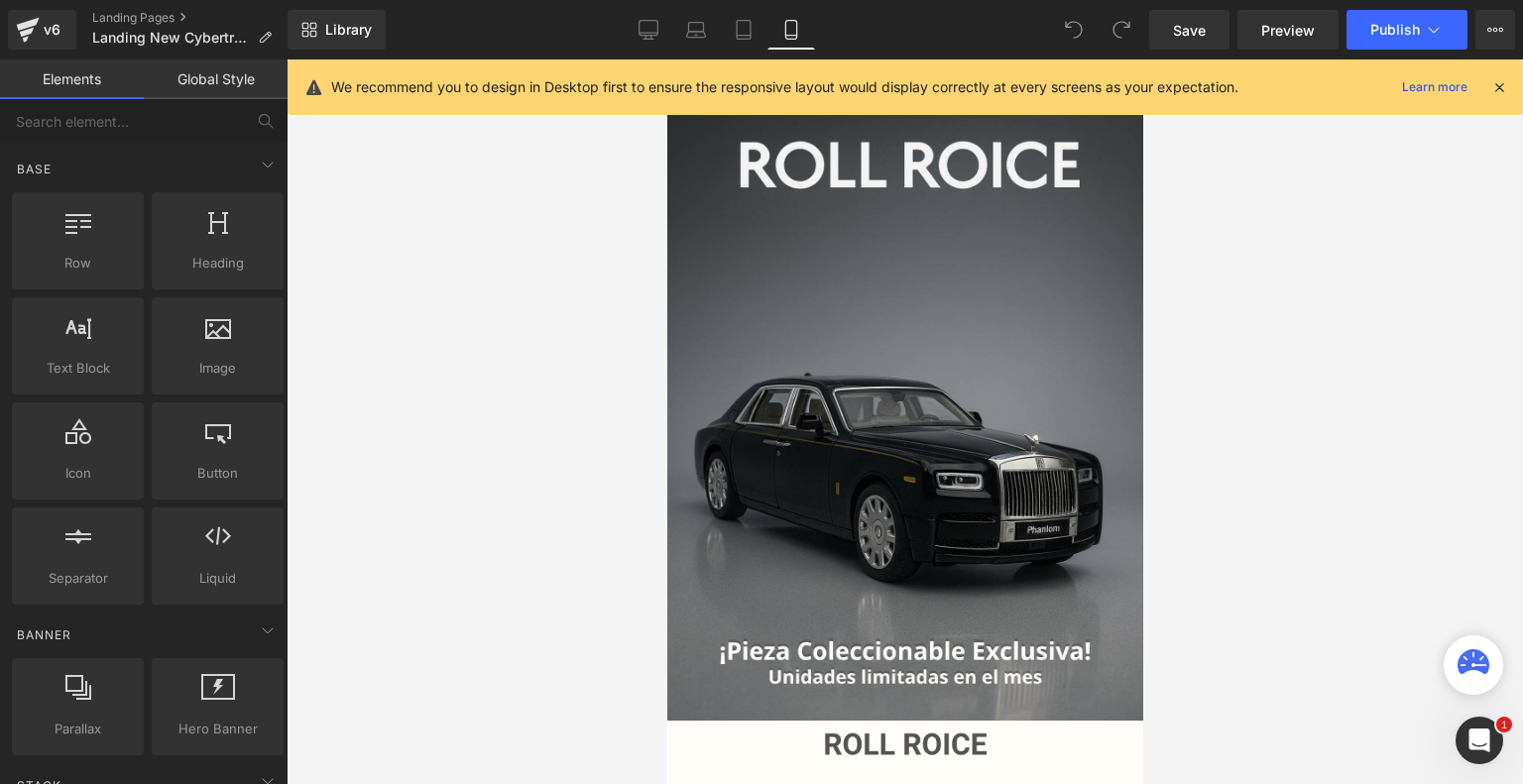 click at bounding box center (1499, 87) 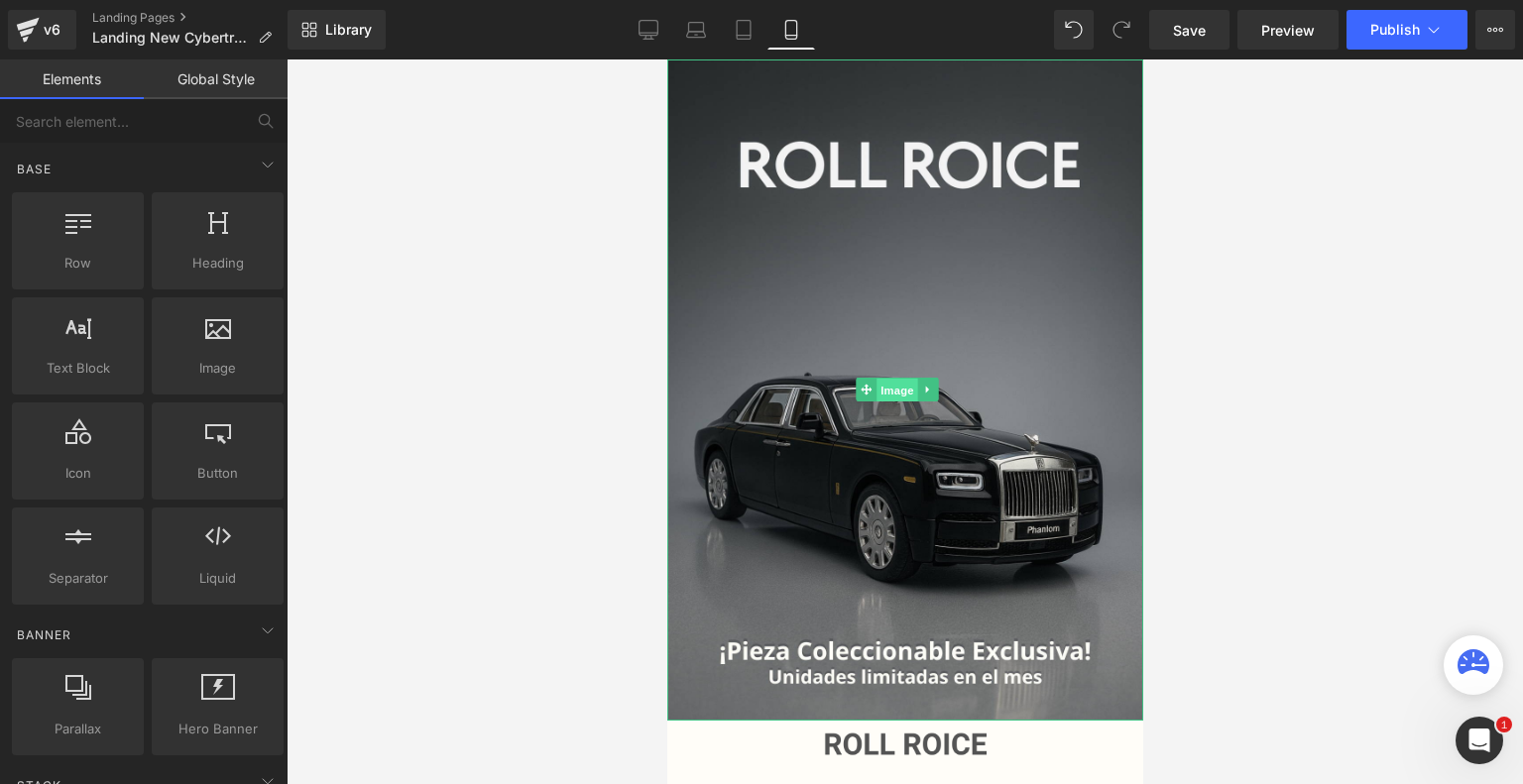 click on "Image" at bounding box center (897, 391) 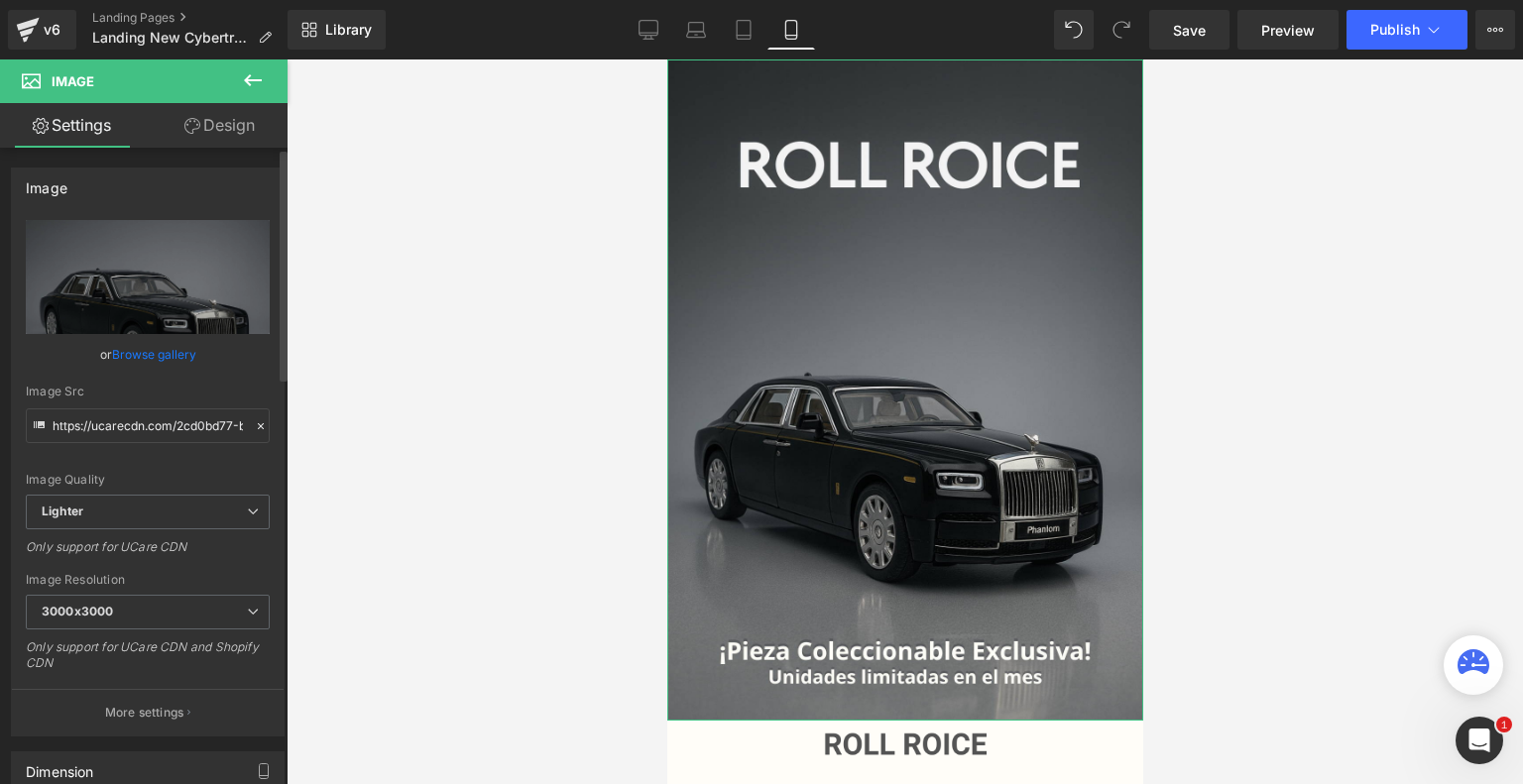 click on "Browse gallery" at bounding box center (154, 354) 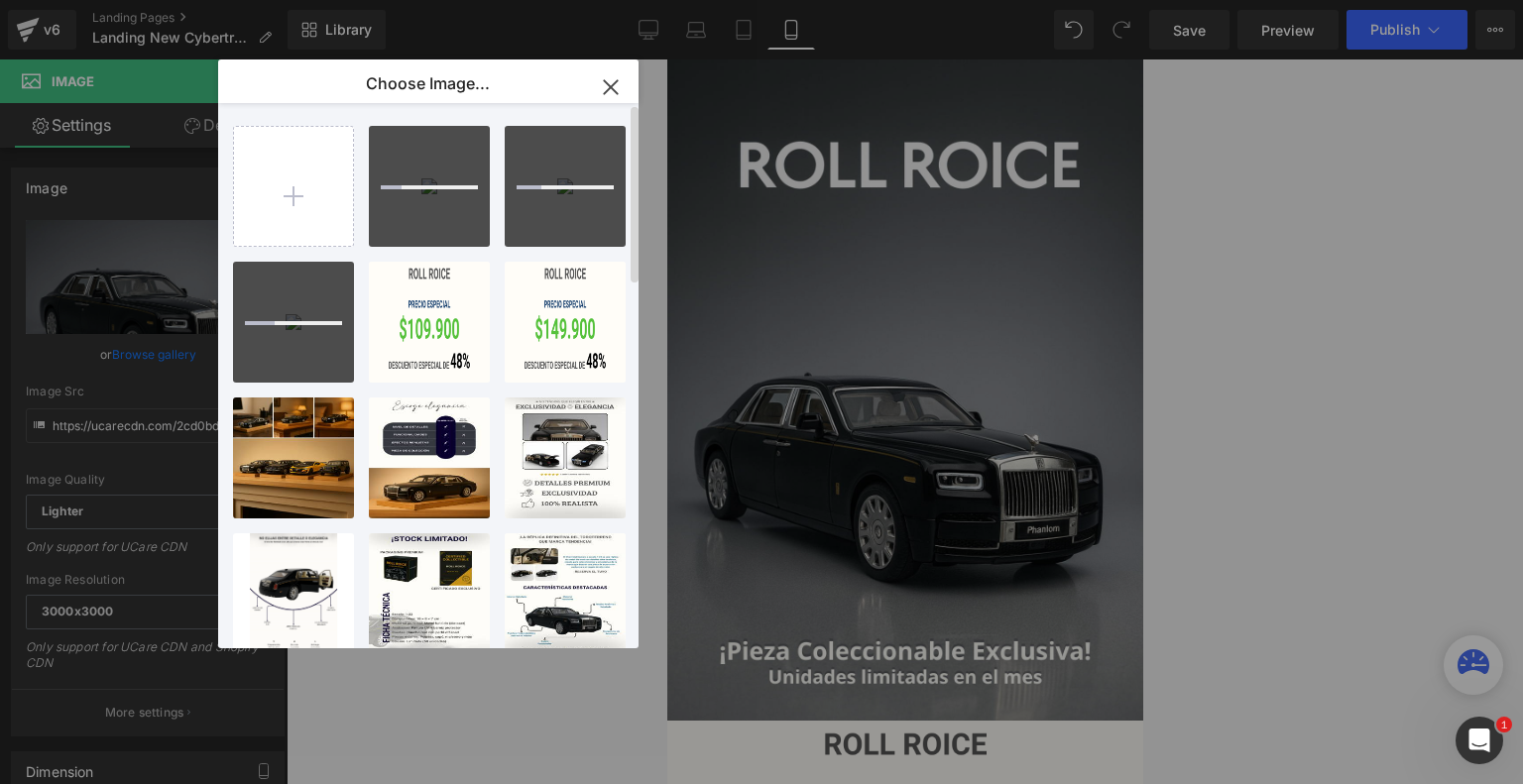 type on "C:\fakepath\04 (9)(1).mp4" 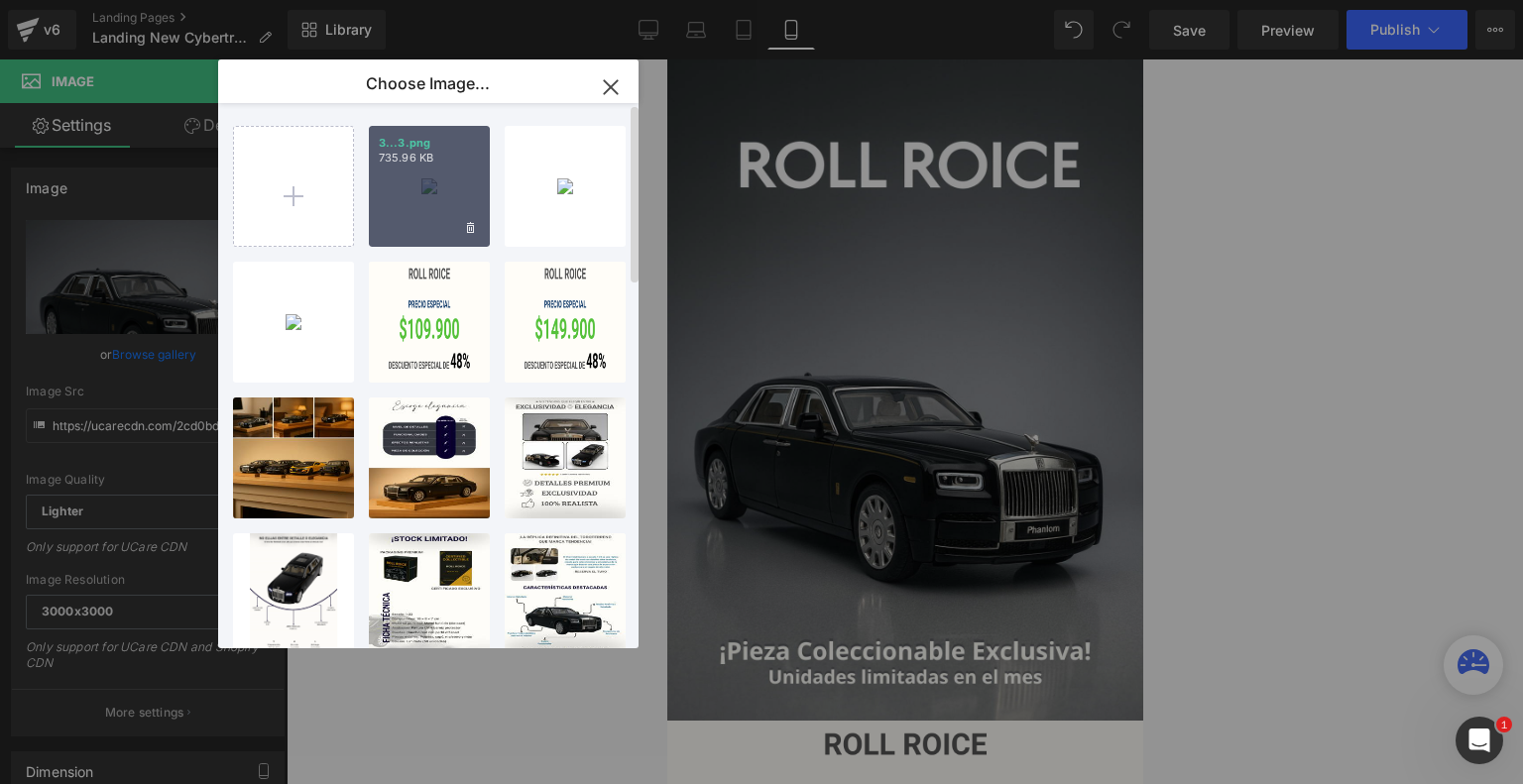 type on "C:\fakepath\ezgif-3c41127bdd0e62.gif" 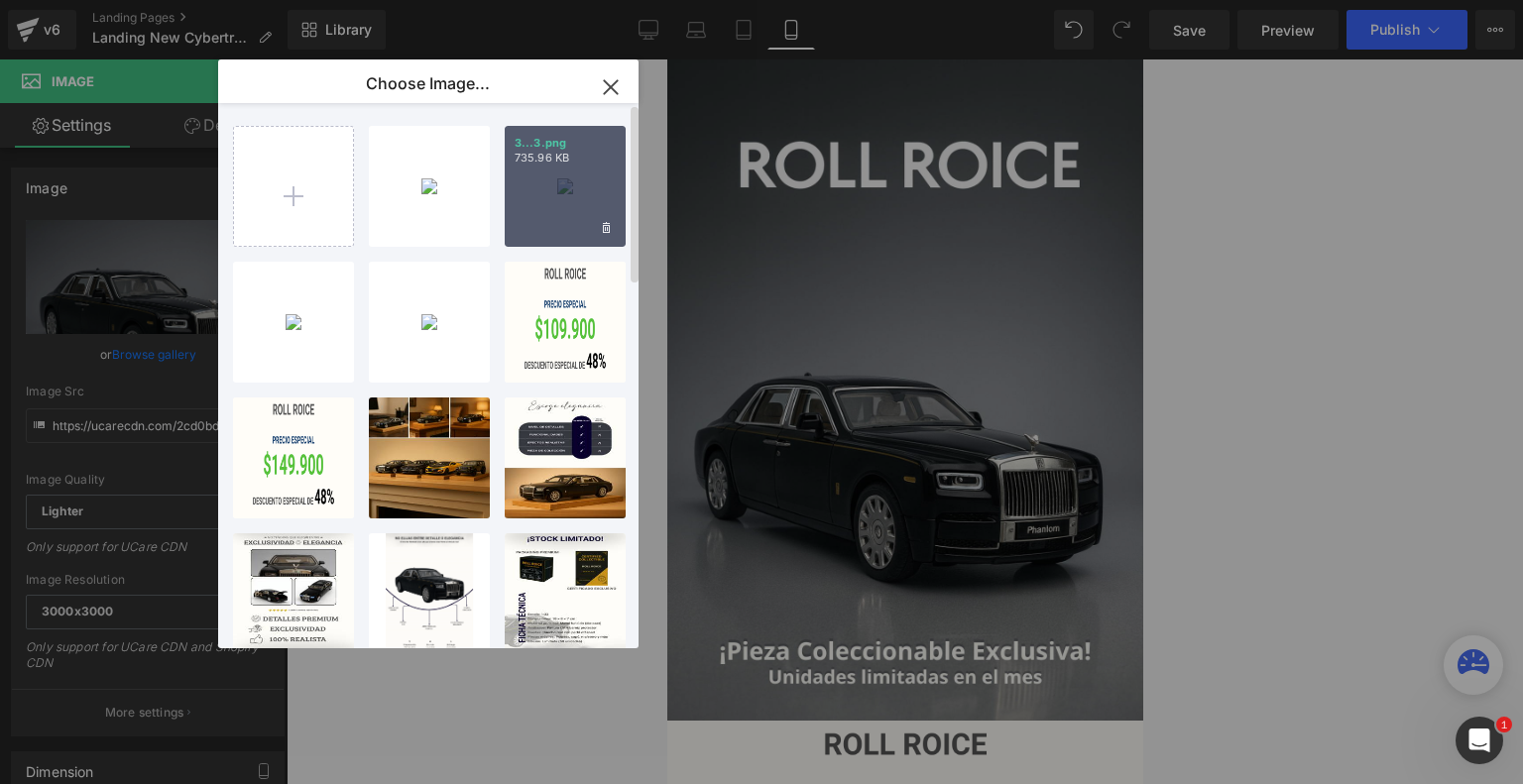 type on "C:\fakepath\7.png" 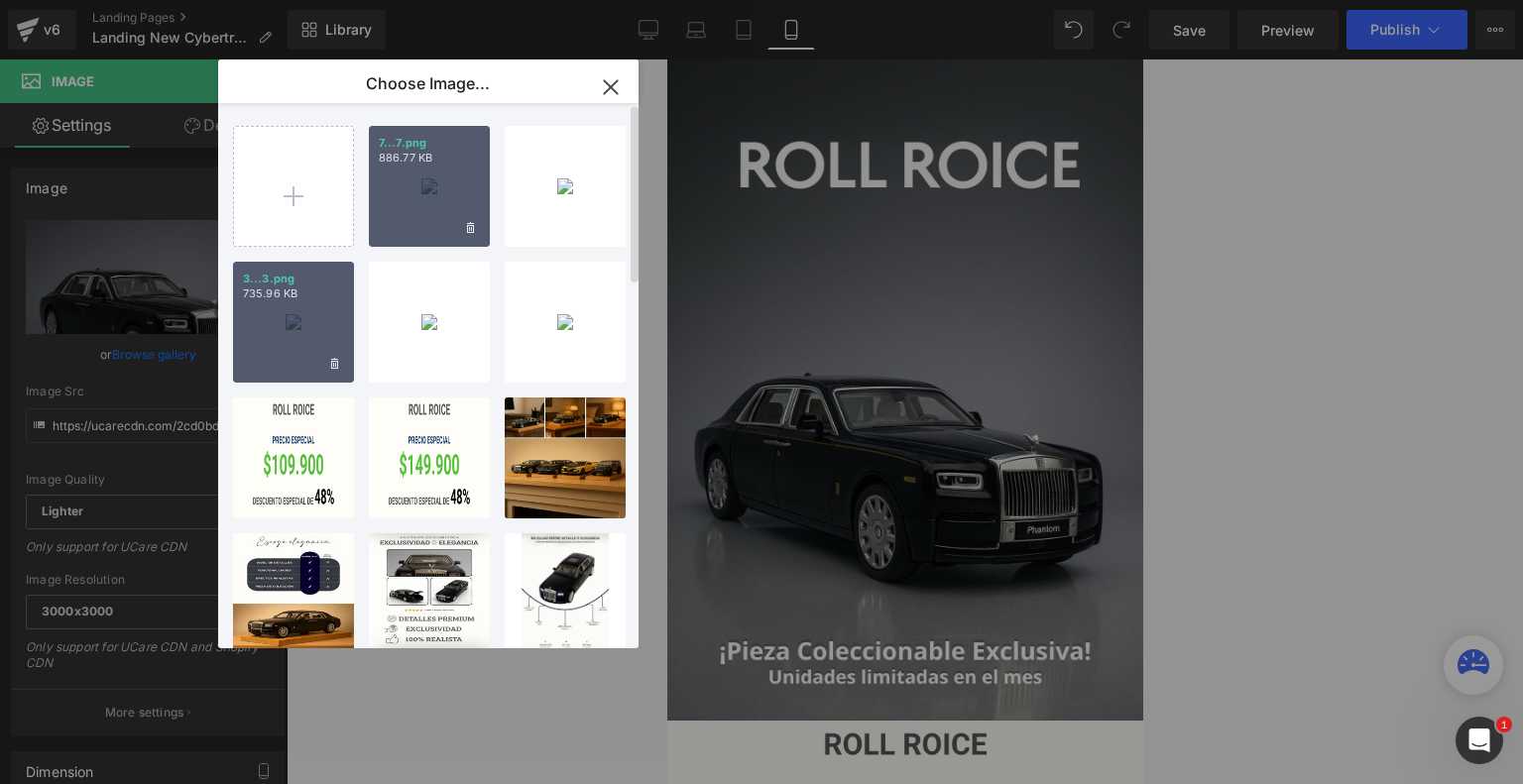 type on "C:\fakepath\8.png" 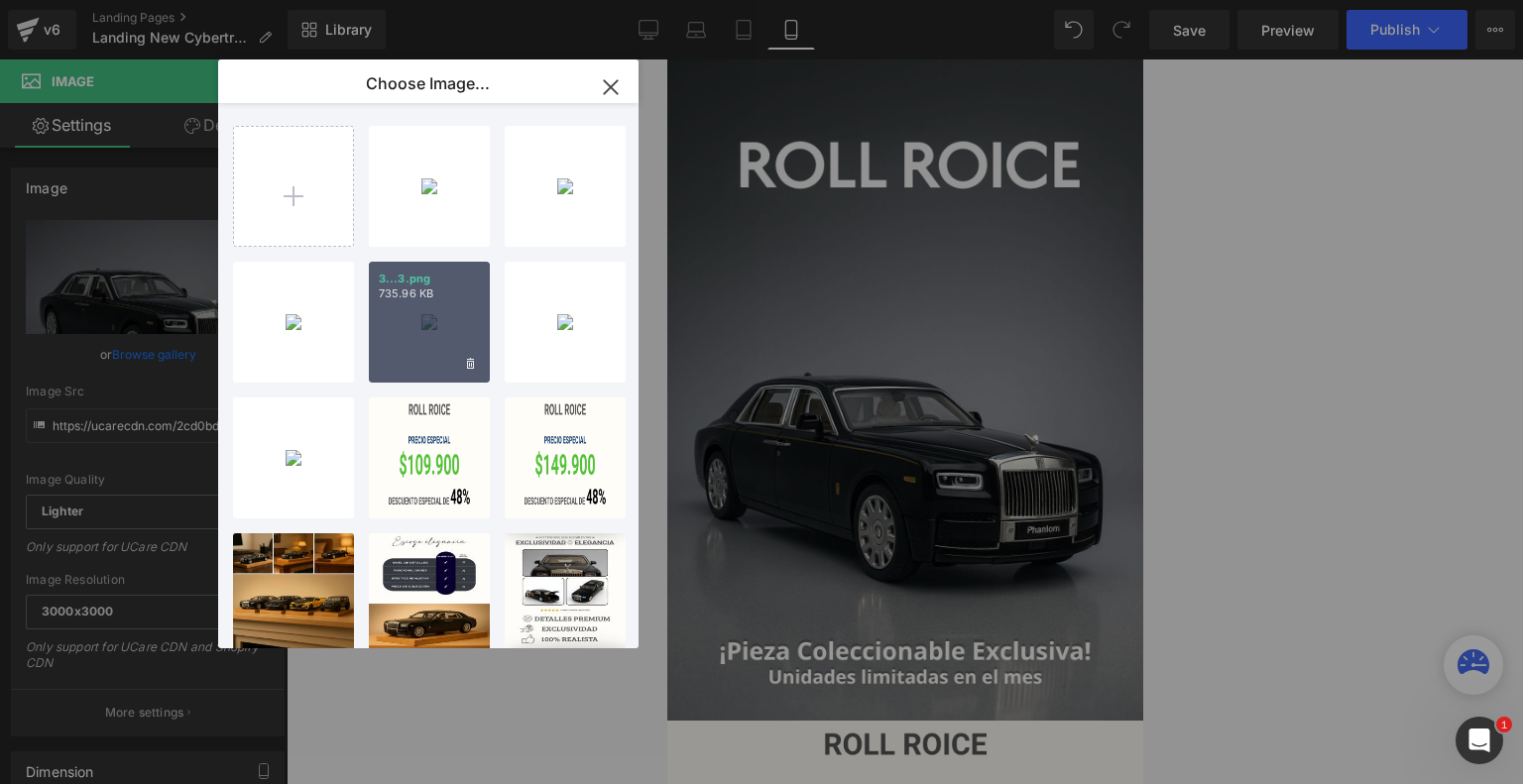 type on "C:\fakepath\9.png" 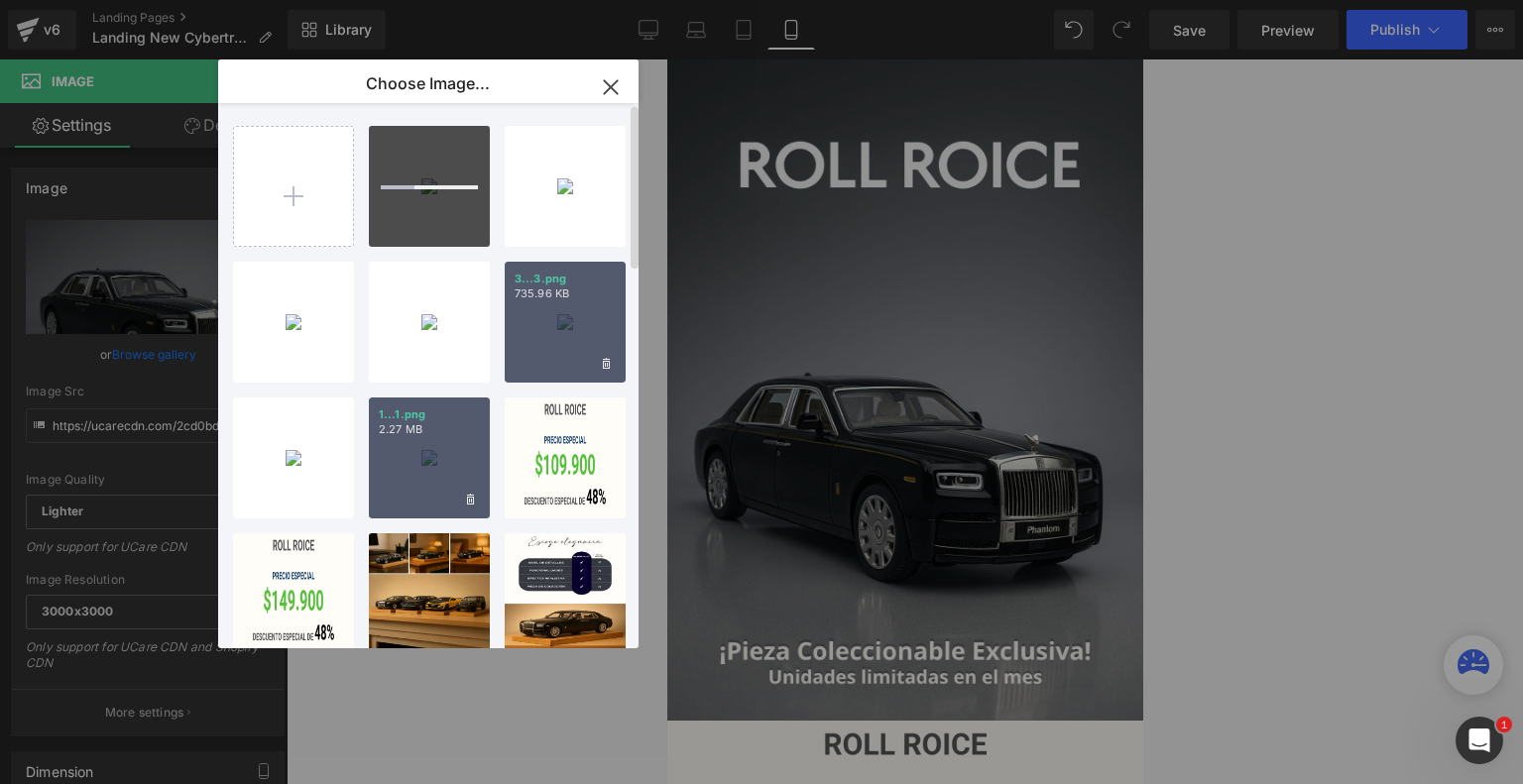click on "1...1.png 2.27 MB" at bounding box center (429, 458) 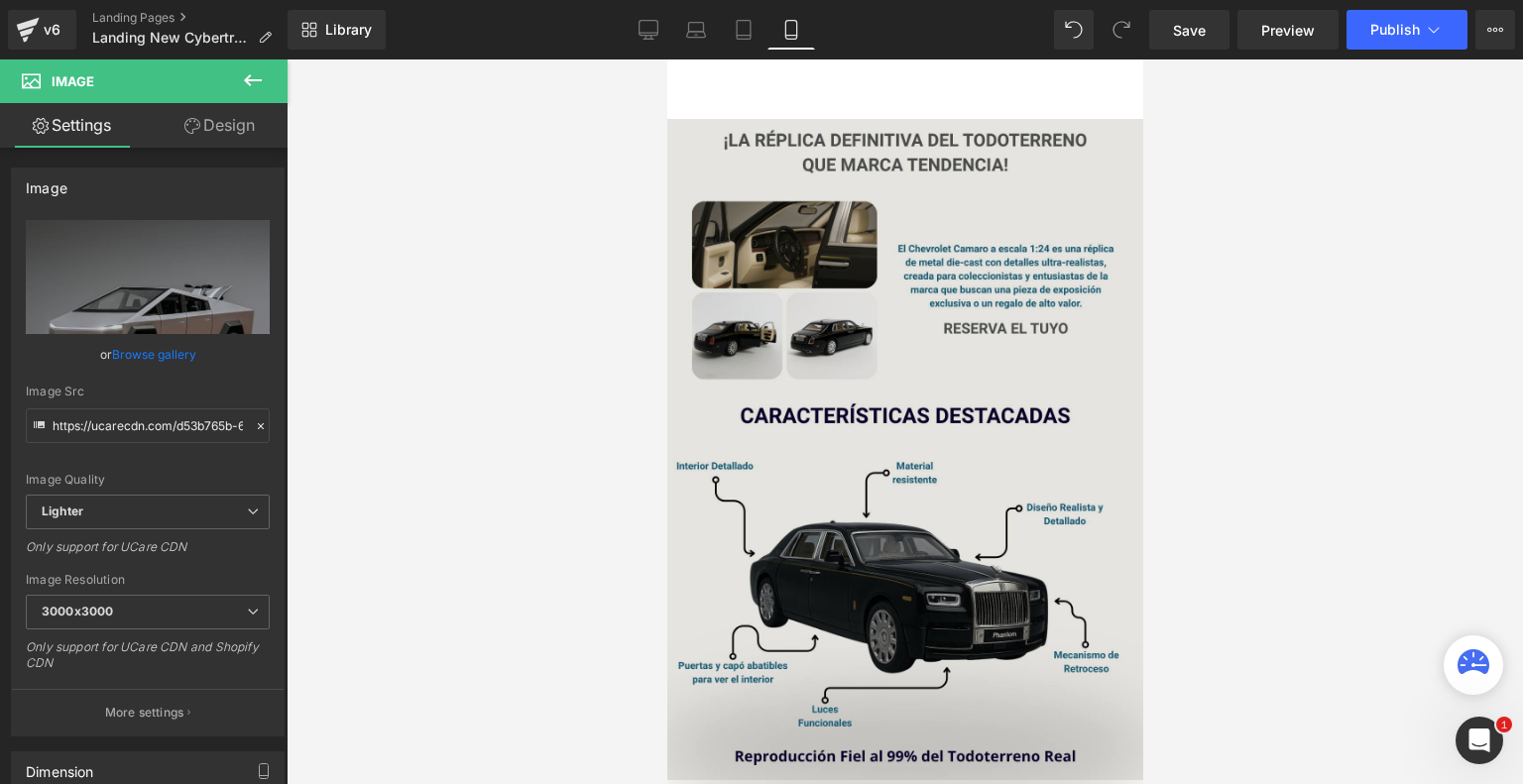 scroll, scrollTop: 904, scrollLeft: 0, axis: vertical 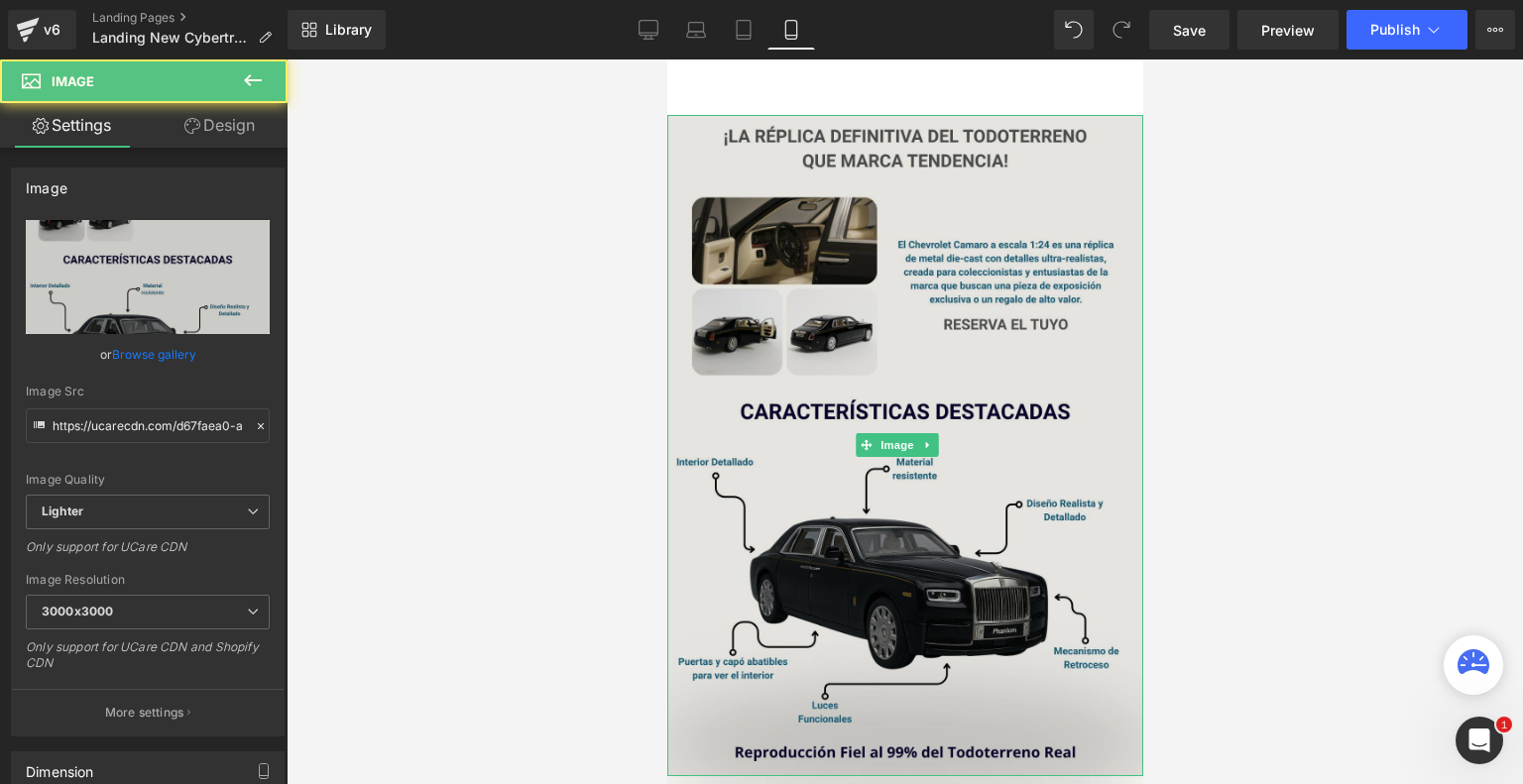 click at bounding box center [904, 445] 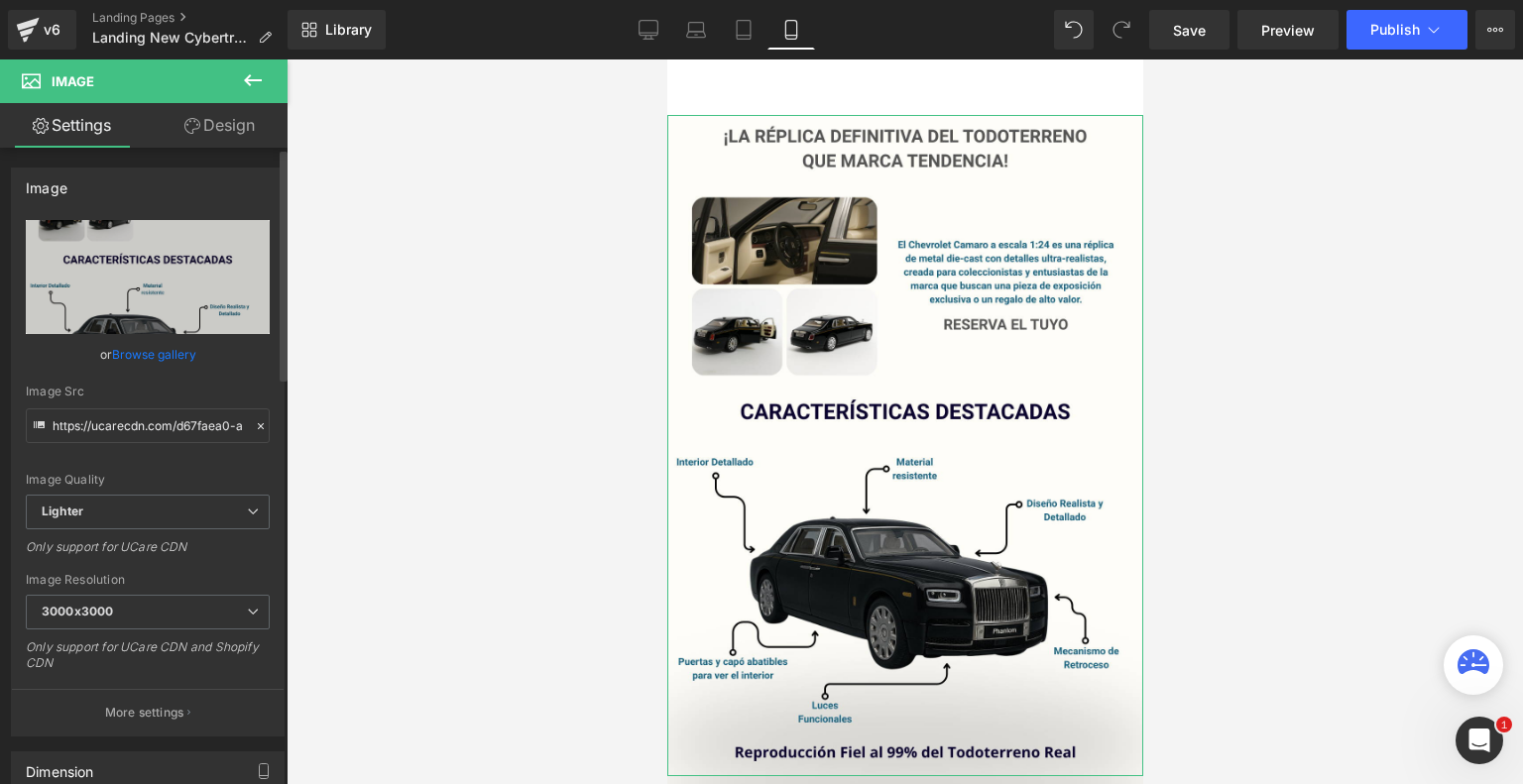click on "Browse gallery" at bounding box center (154, 354) 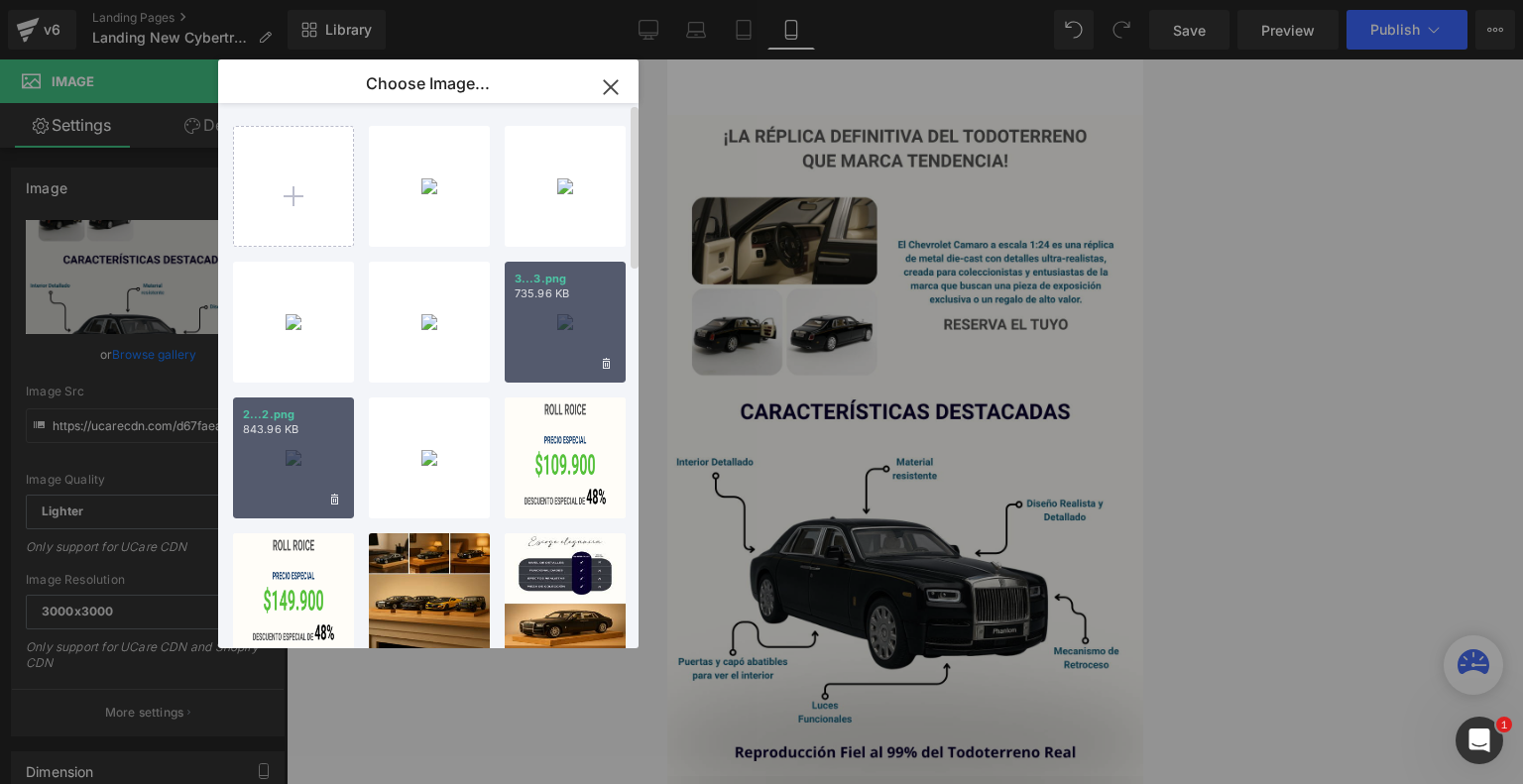 click on "2...2.png 843.96 KB" at bounding box center [293, 458] 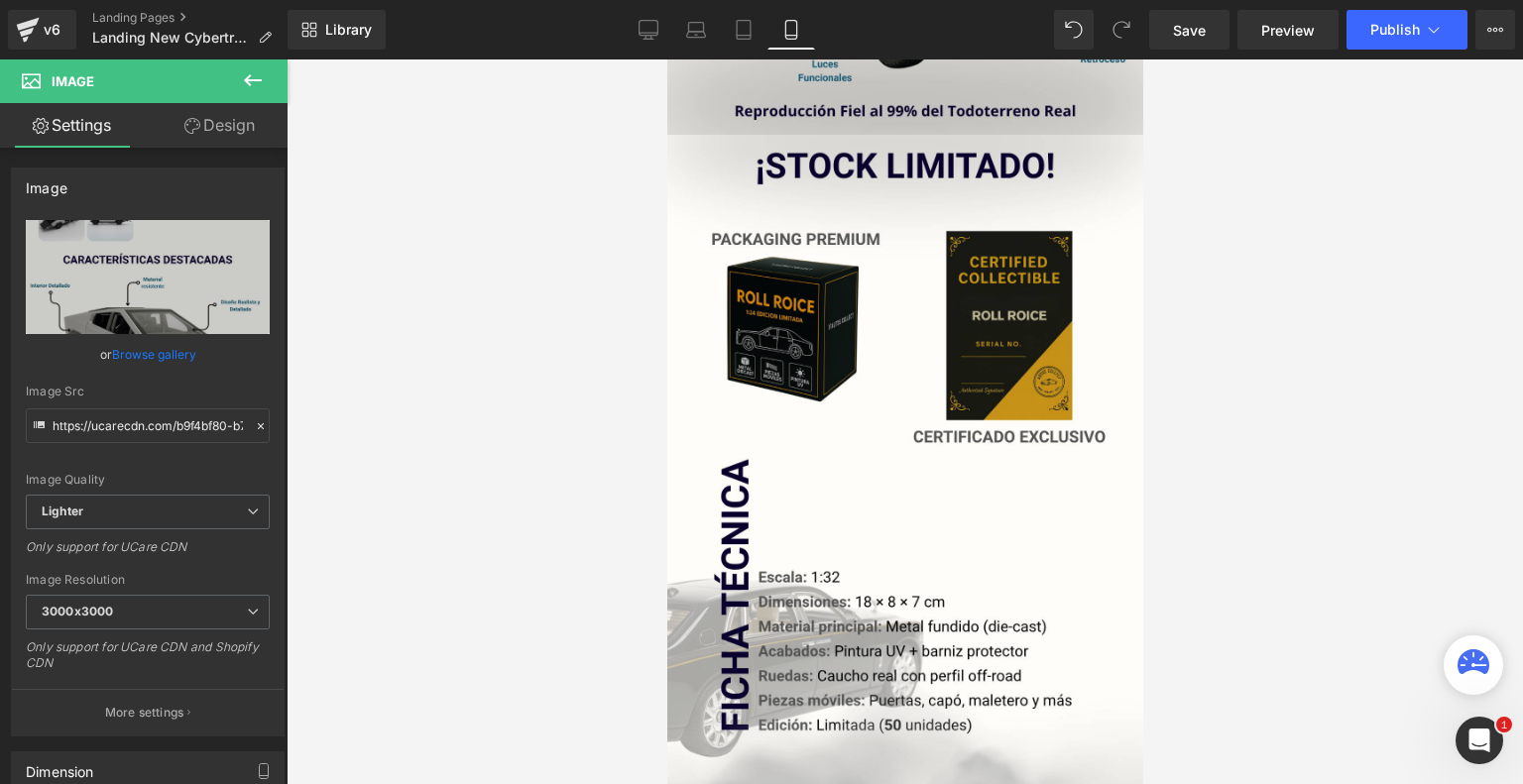 scroll, scrollTop: 1556, scrollLeft: 0, axis: vertical 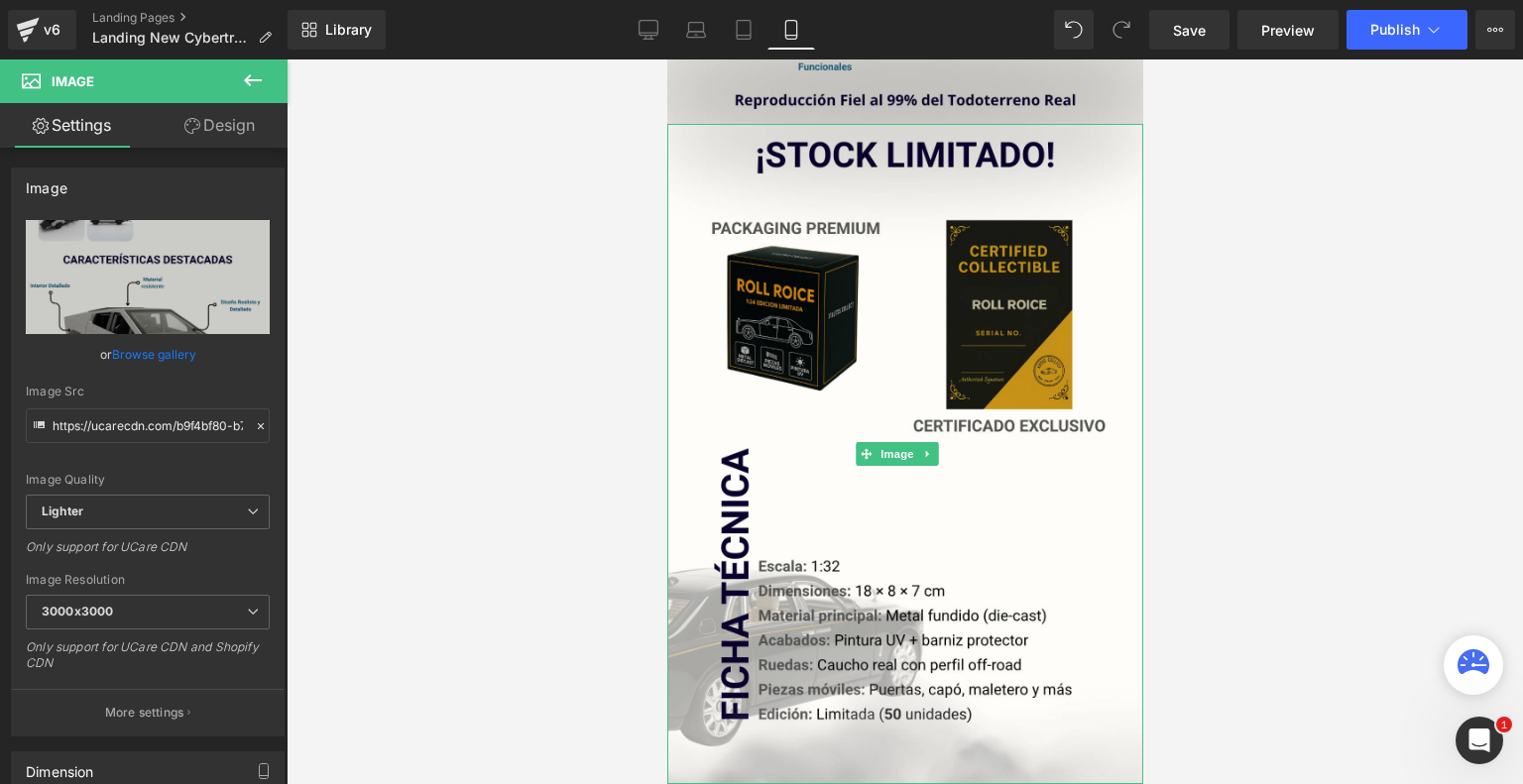 click at bounding box center [904, 454] 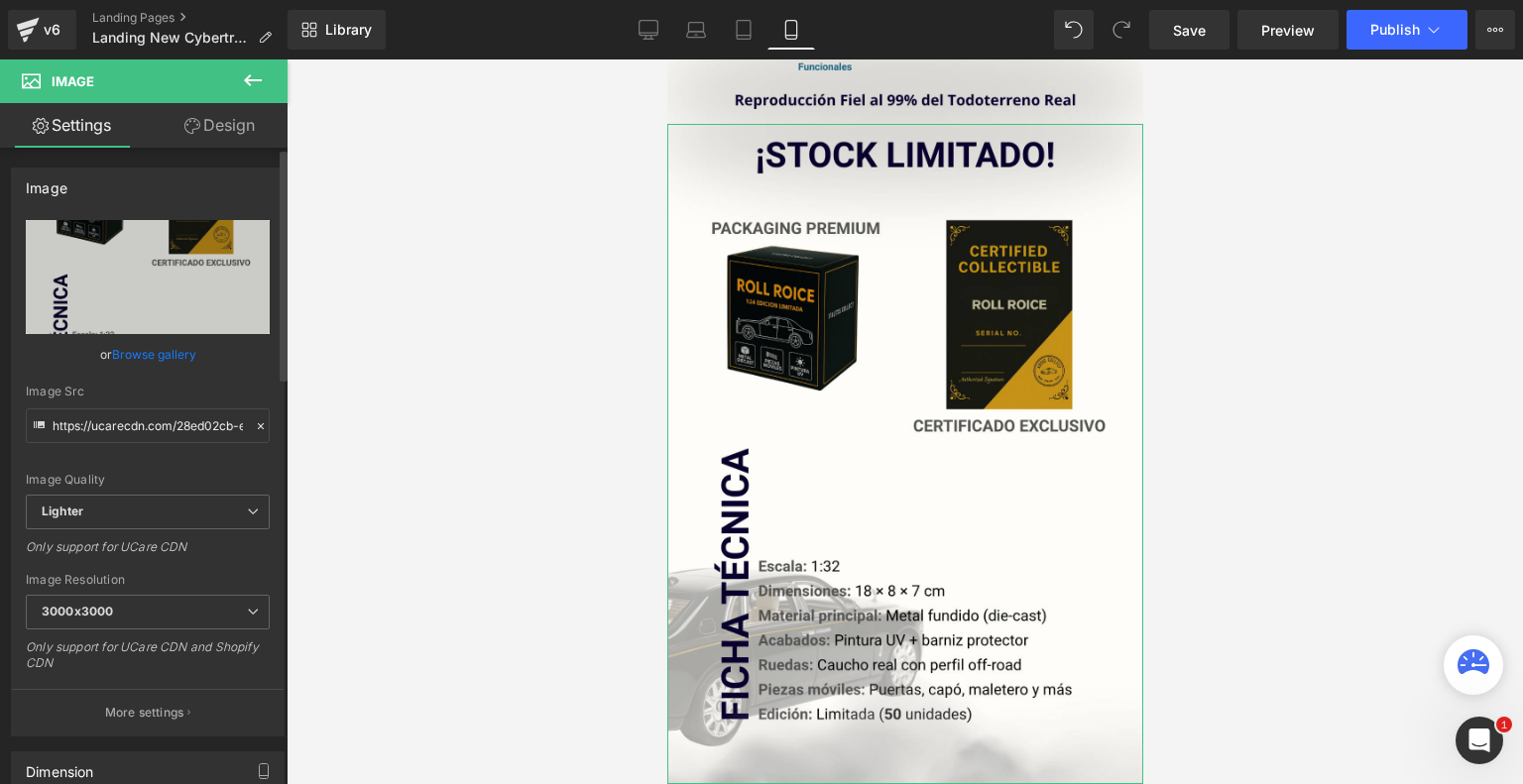 click on "Browse gallery" at bounding box center (154, 354) 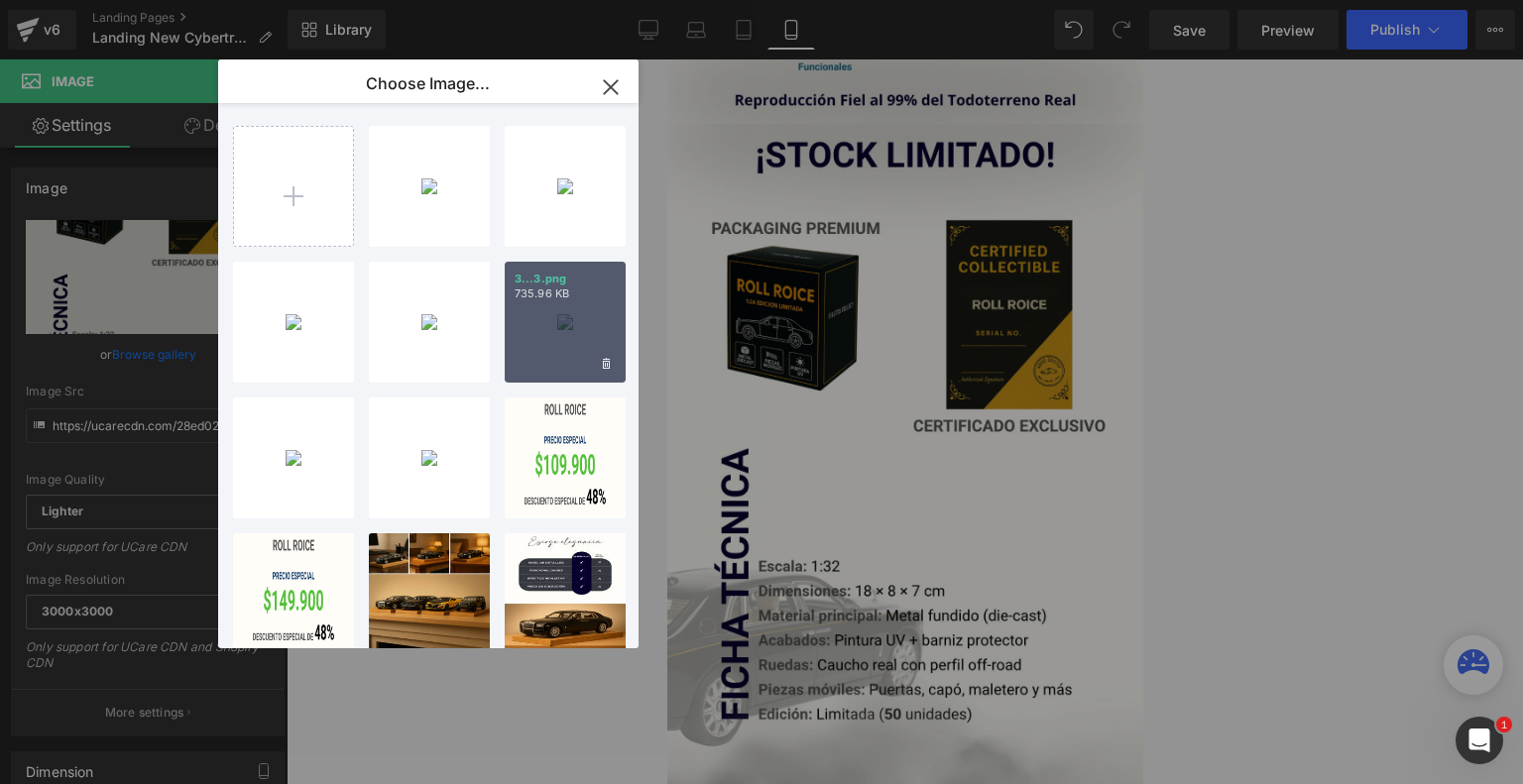 click on "3...3.png 735.96 KB" at bounding box center [565, 322] 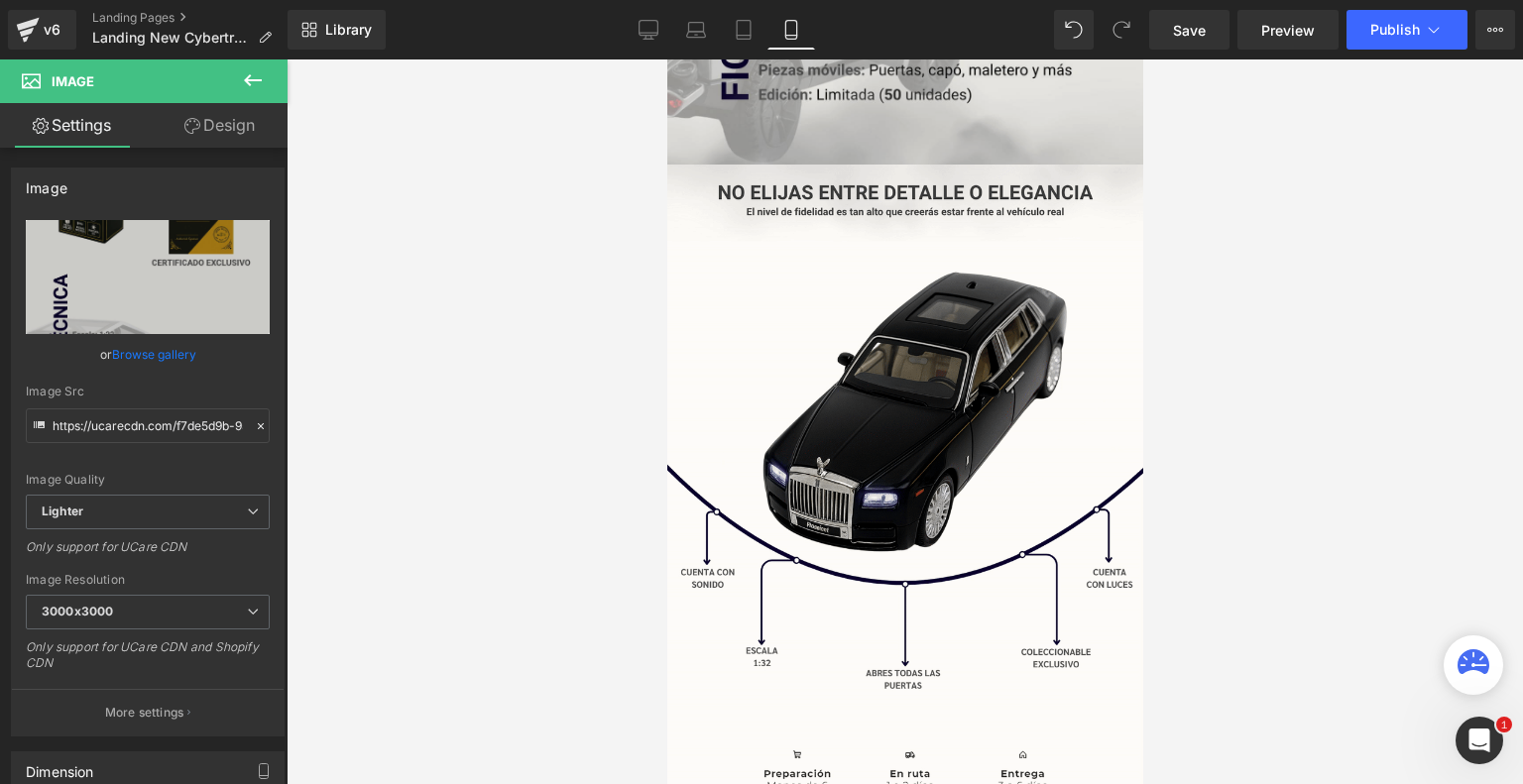 scroll, scrollTop: 2179, scrollLeft: 0, axis: vertical 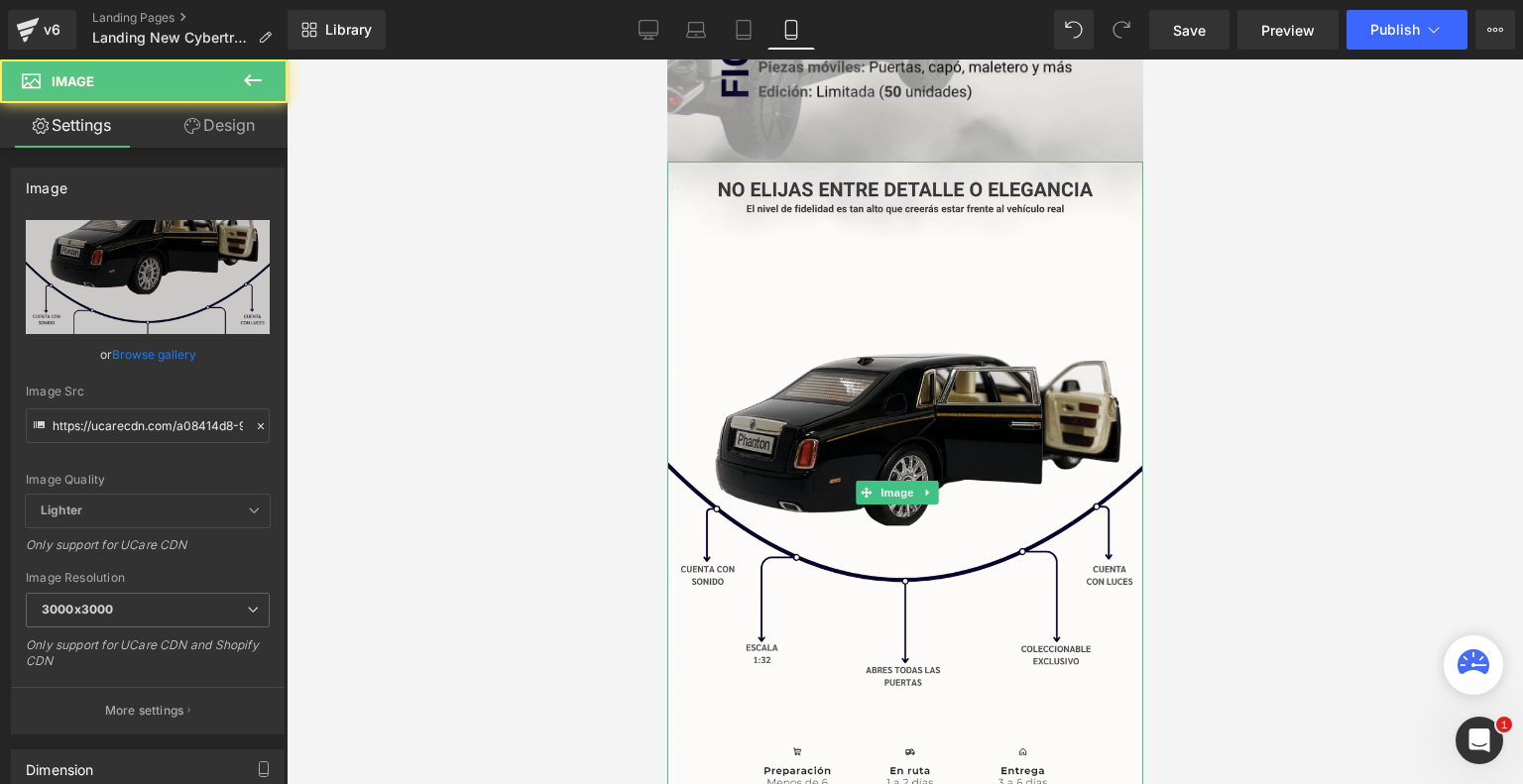 click at bounding box center (904, 492) 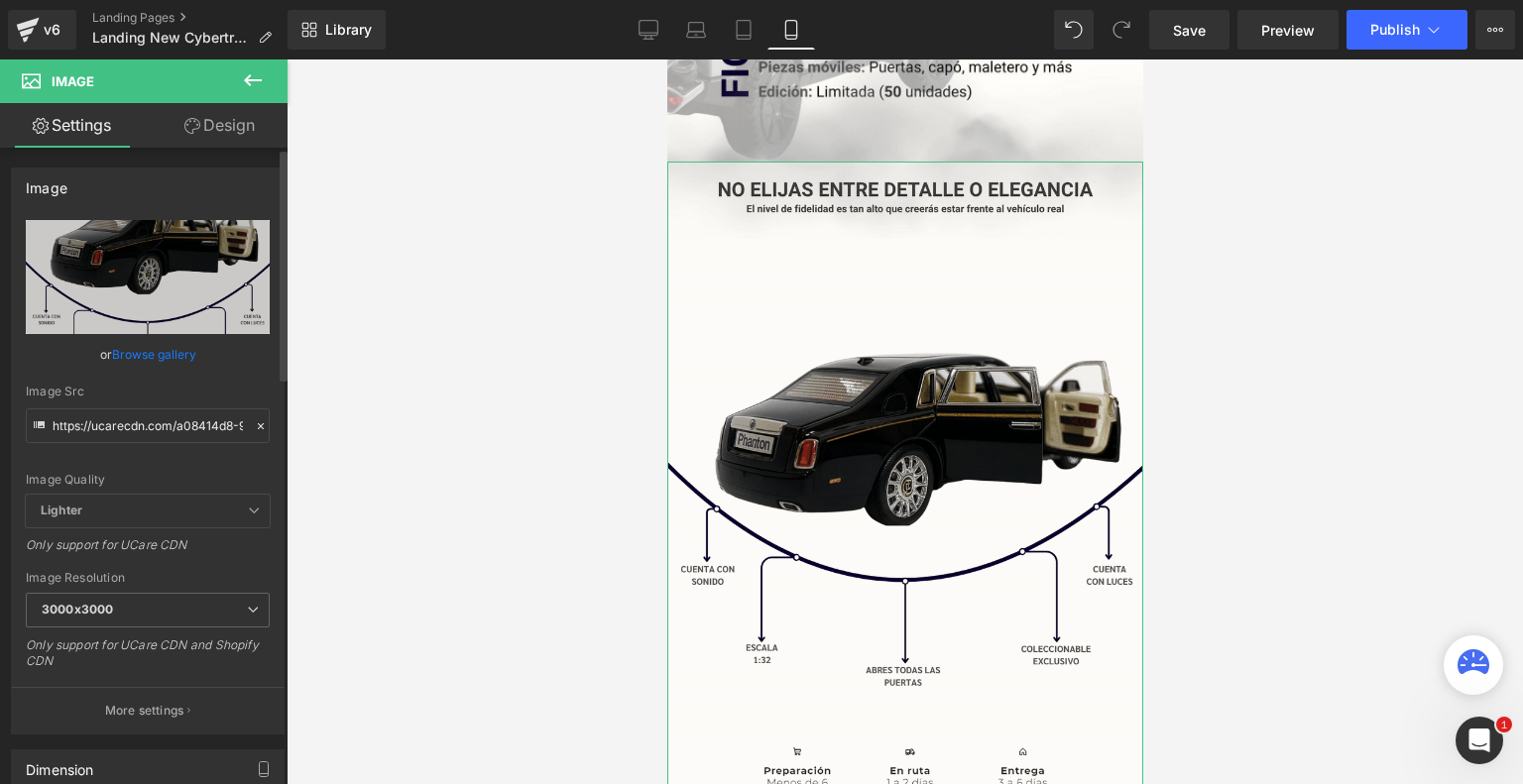 click on "Browse gallery" at bounding box center [154, 354] 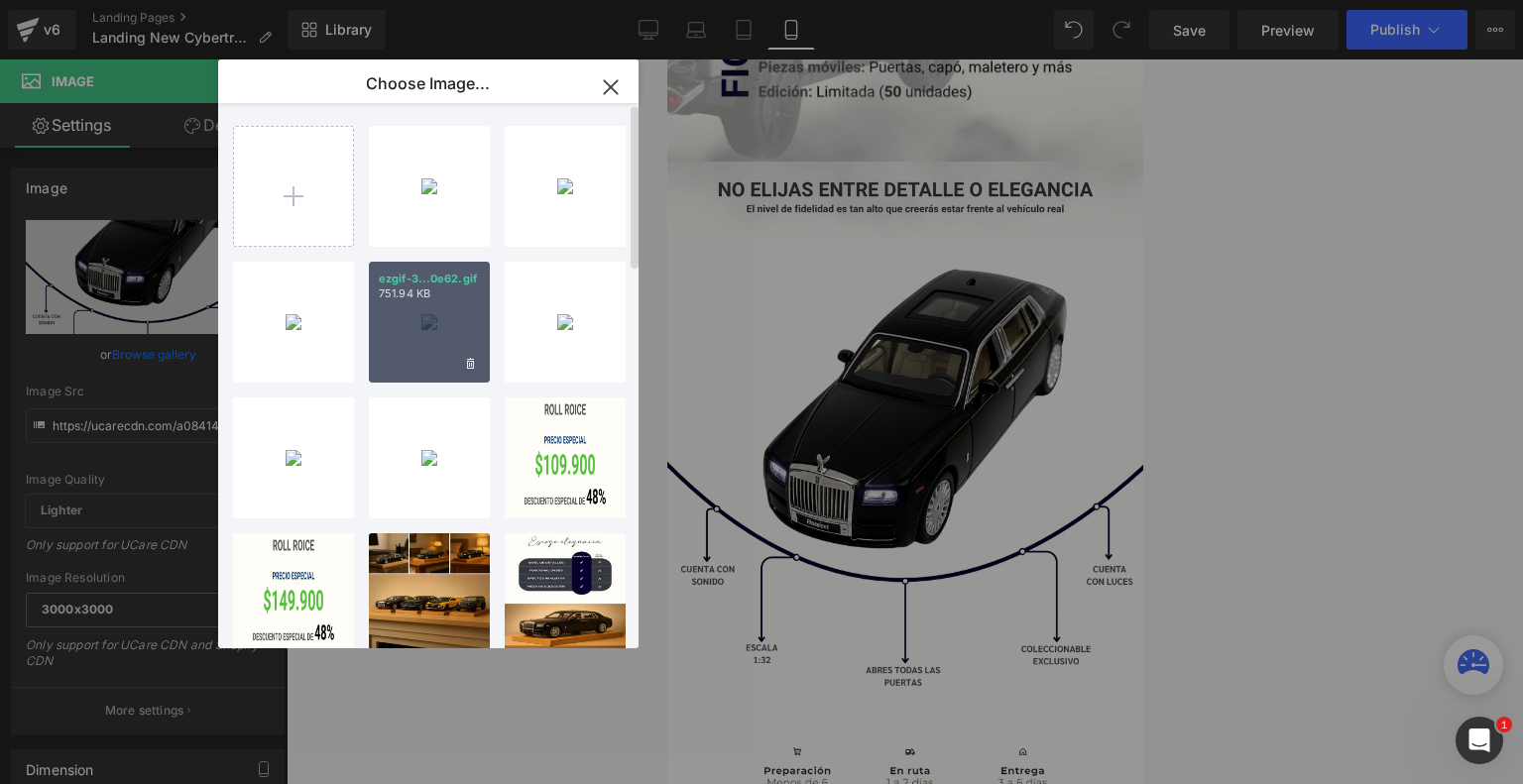 click on "ezgif-3...0e62.gif 751.94 KB" at bounding box center (429, 322) 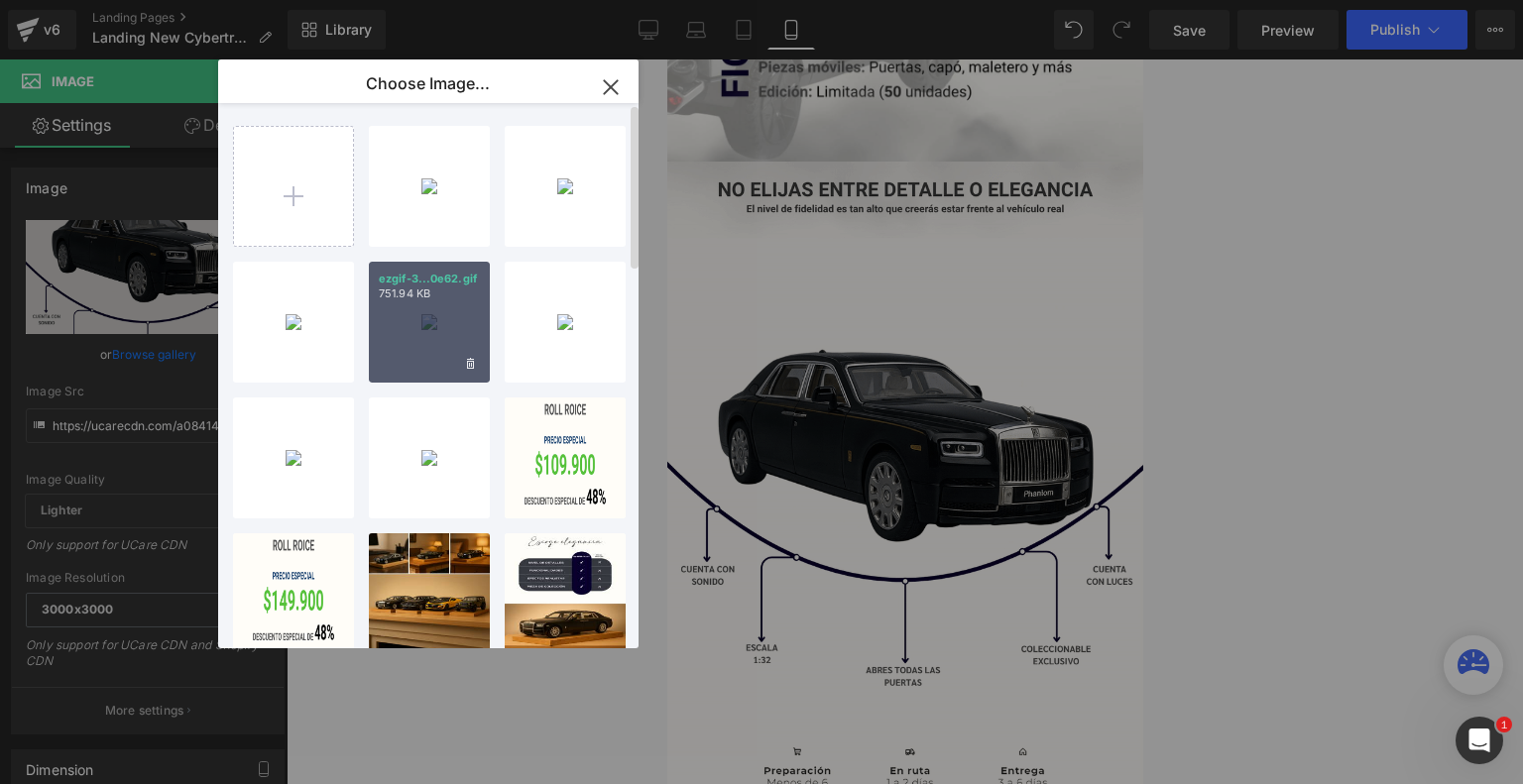 type on "https://ucarecdn.com/f362a441-8144-4adb-a9a2-4cbb9f9eed4b/ezgif-3c41127bdd0e62.gif" 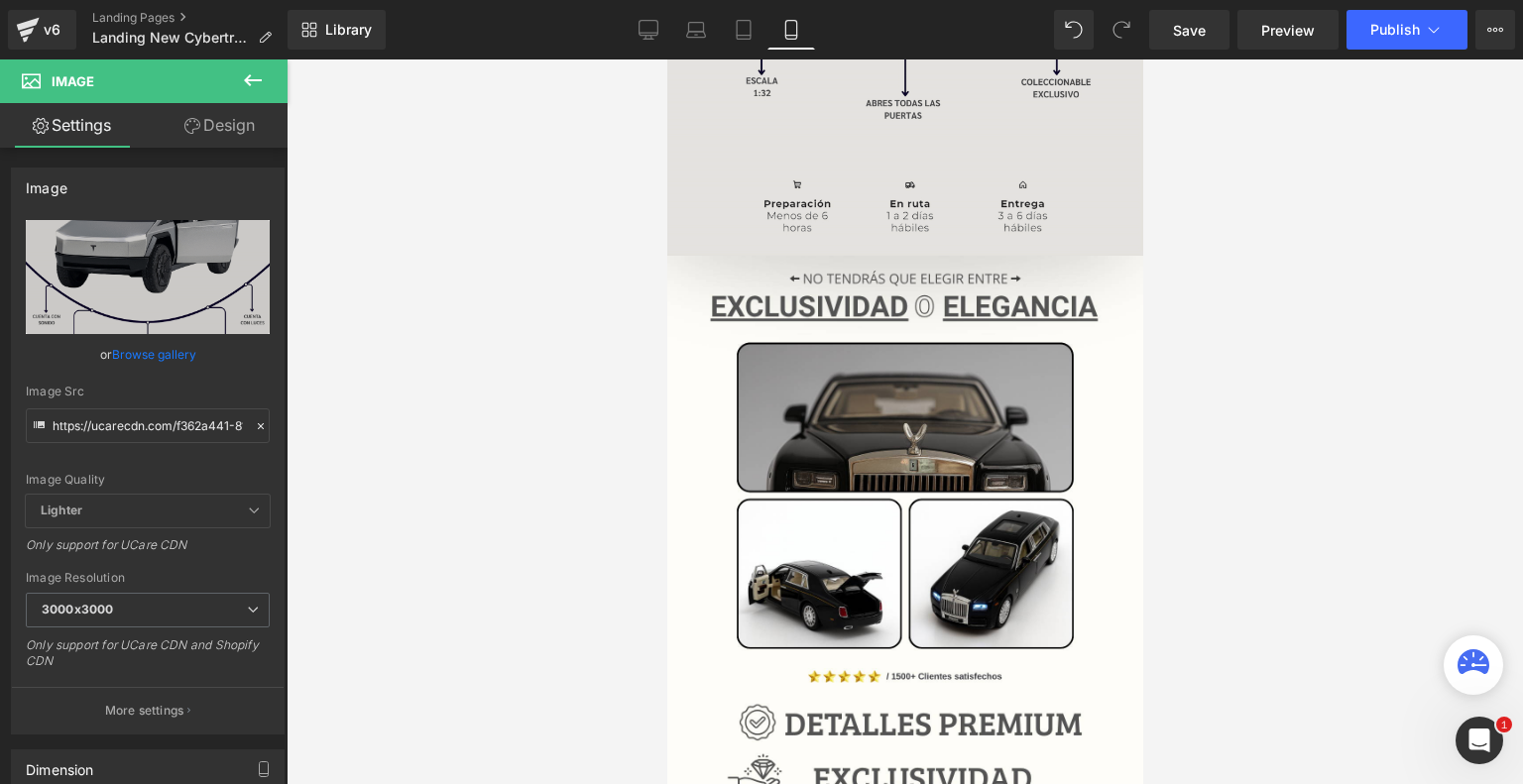 scroll, scrollTop: 2751, scrollLeft: 0, axis: vertical 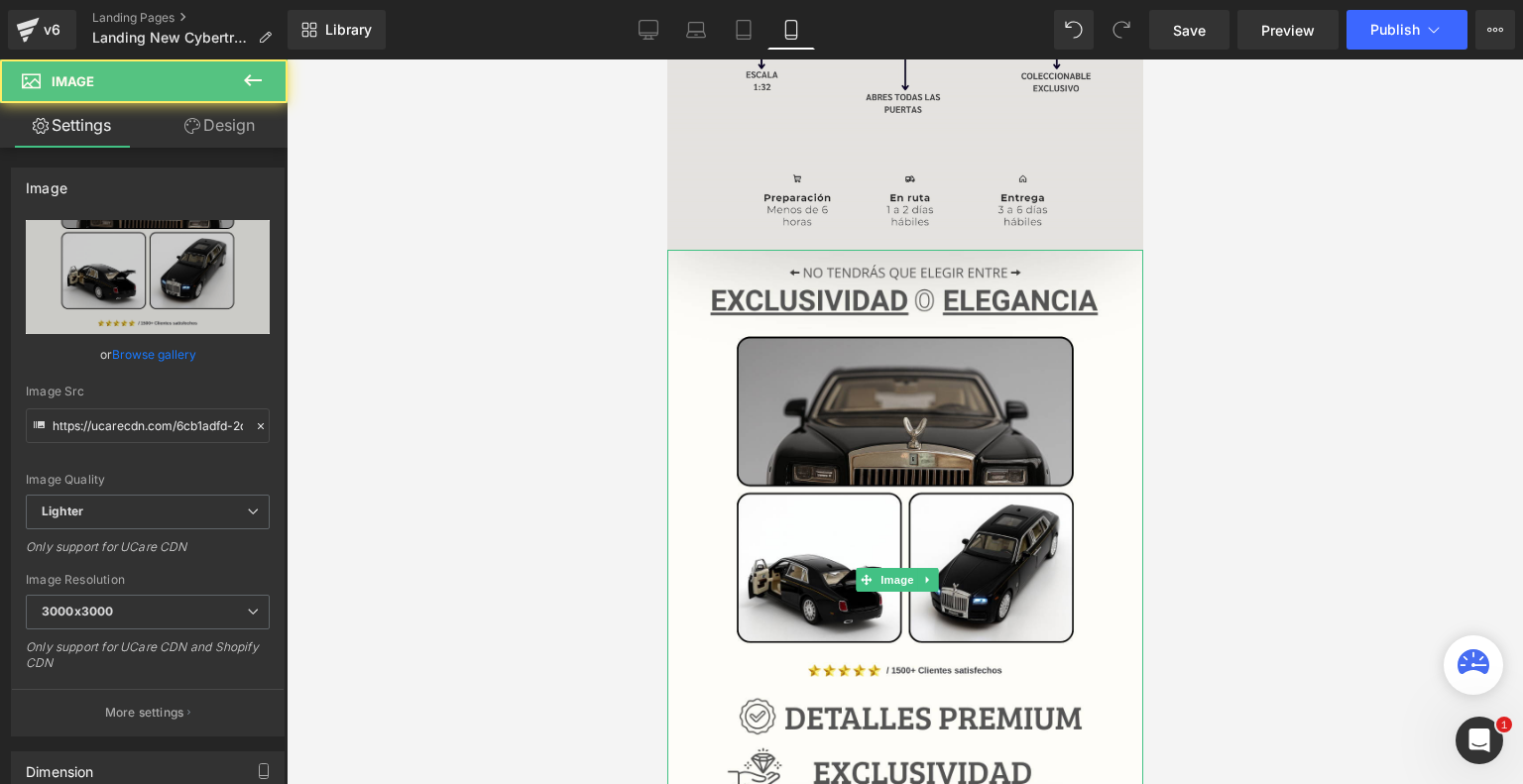 click at bounding box center [904, 580] 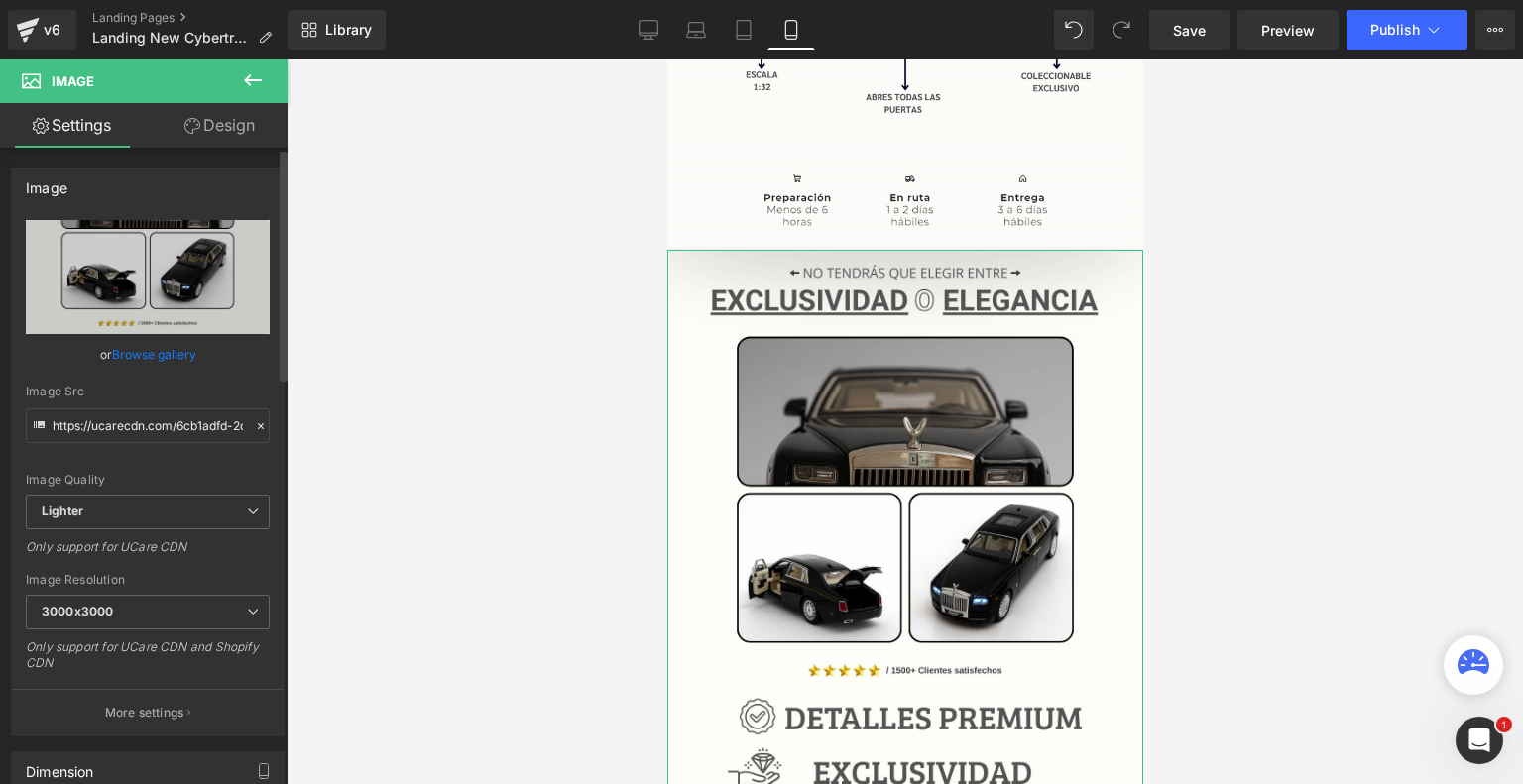 click on "Browse gallery" at bounding box center (154, 354) 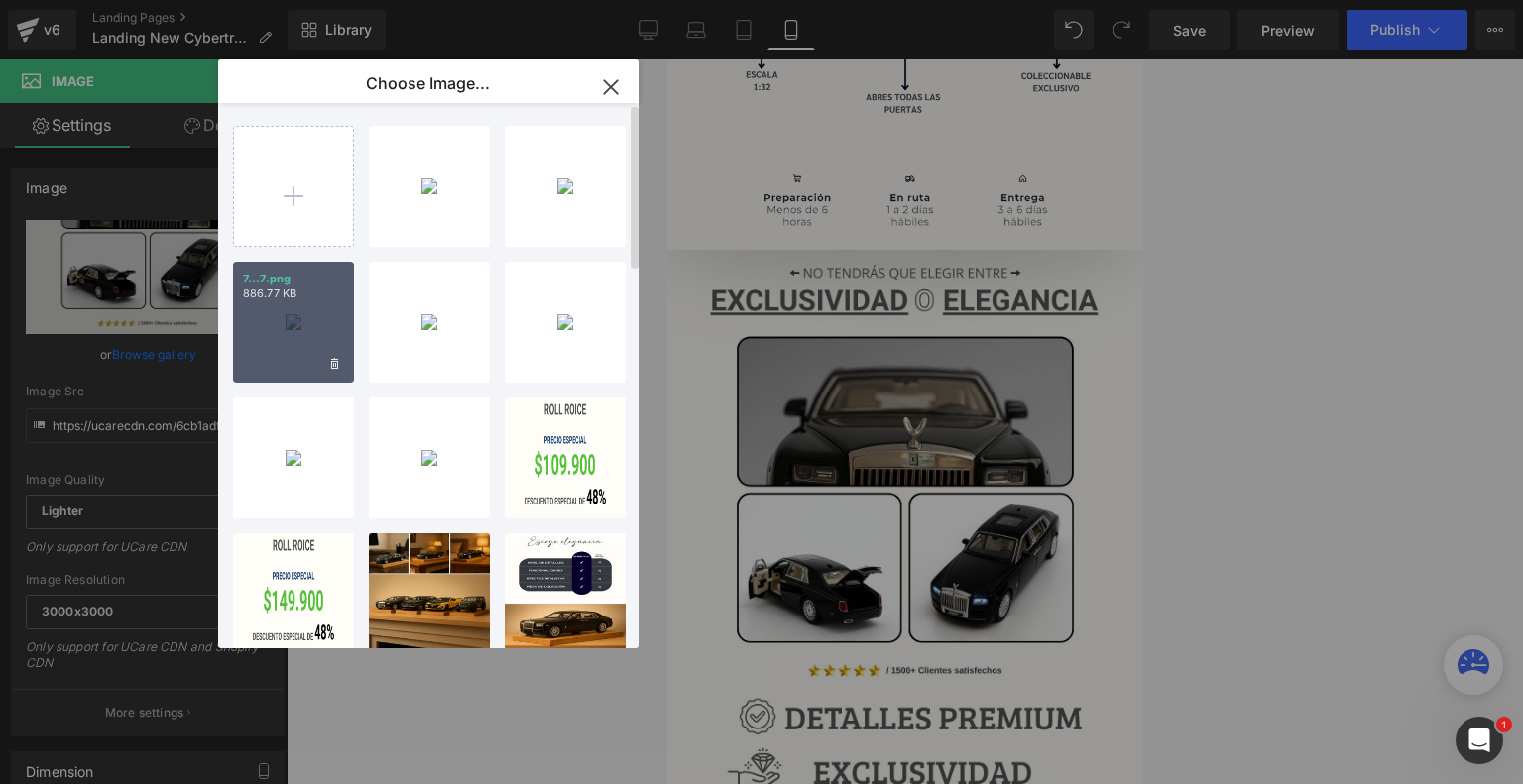 click on "7...7.png 886.77 KB" at bounding box center (293, 322) 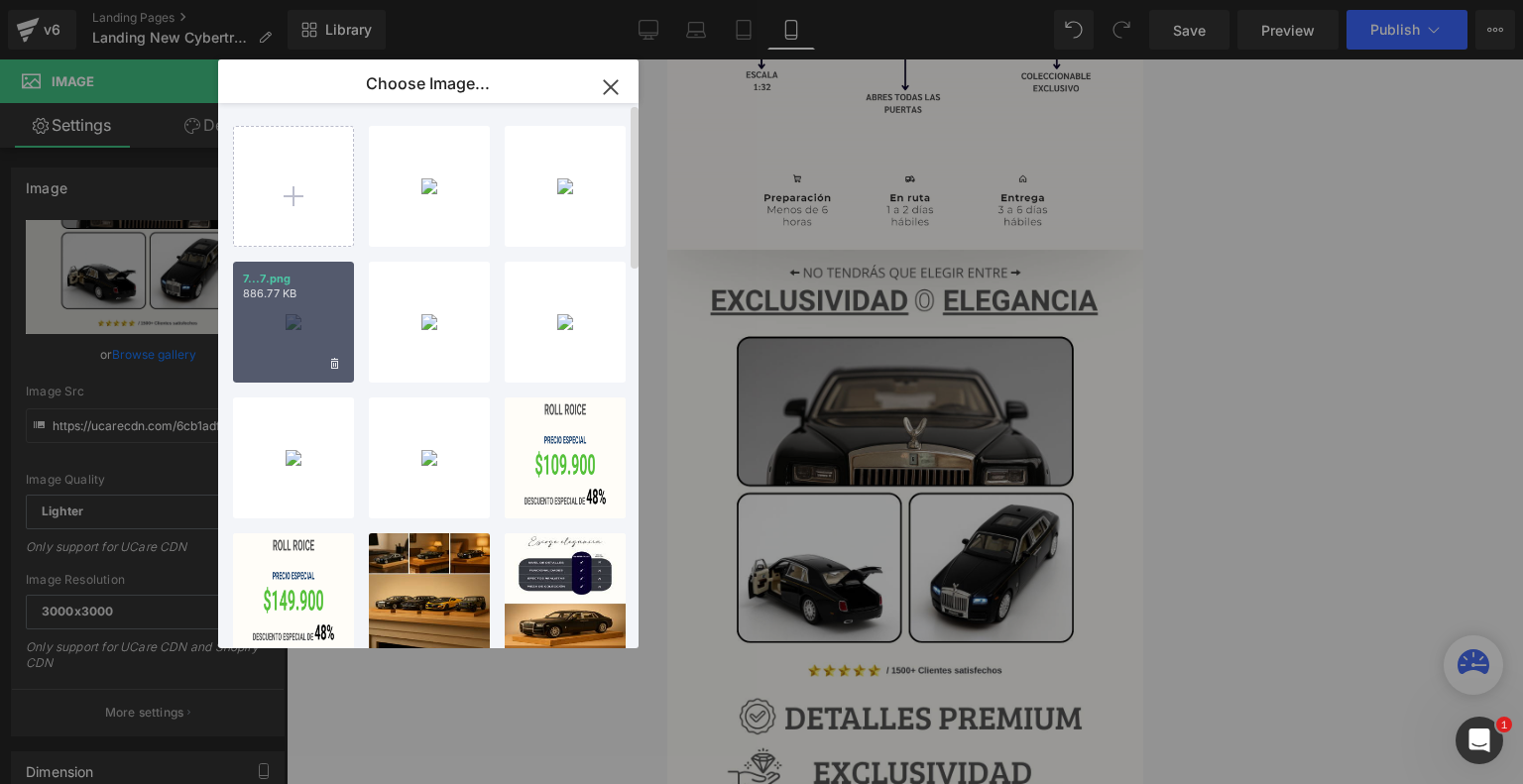 type on "https://ucarecdn.com/545cd6c8-a859-4e4f-b096-992e1307261c/-/format/auto/-/preview/3000x3000/-/quality/lighter/7.png" 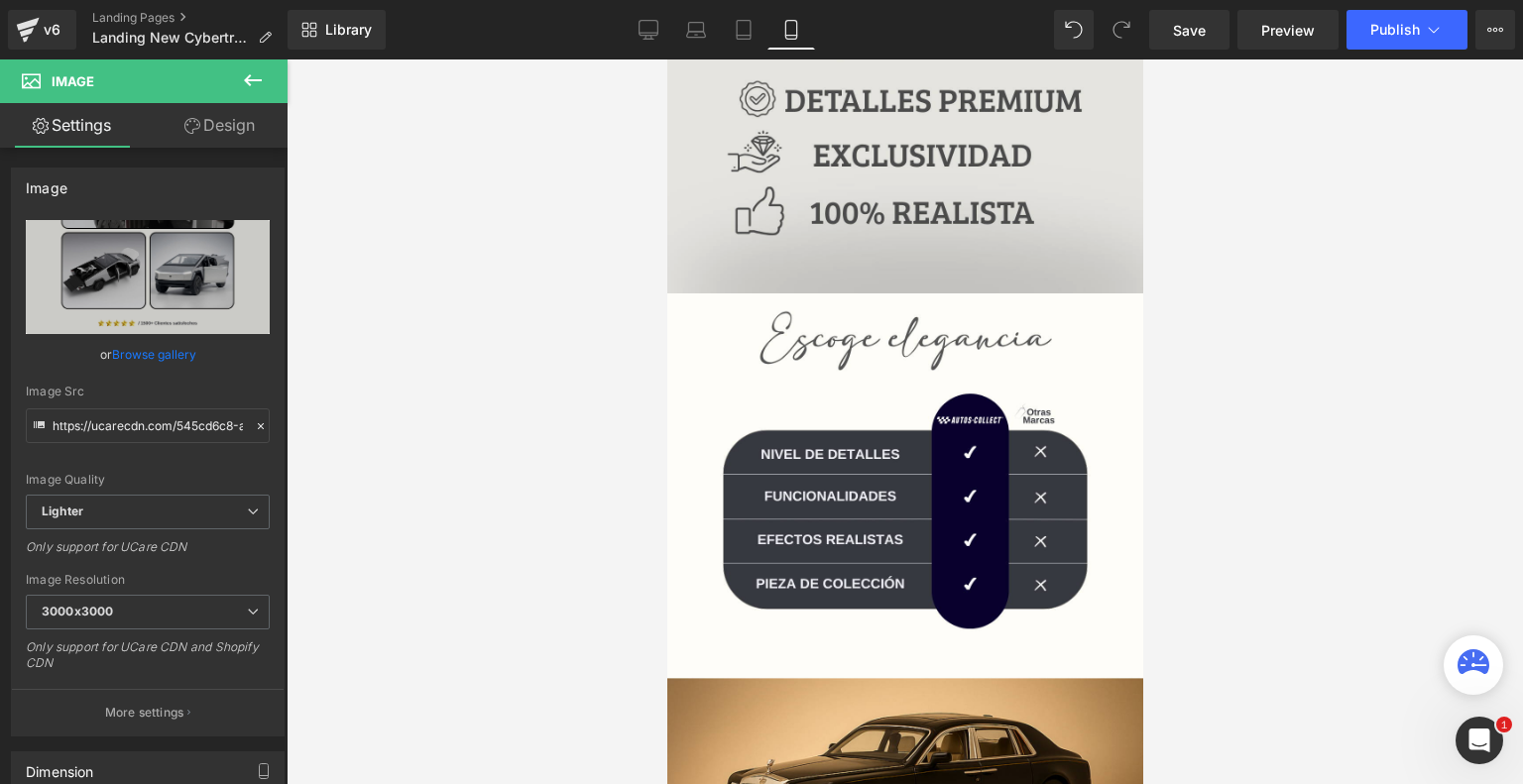 scroll, scrollTop: 3386, scrollLeft: 0, axis: vertical 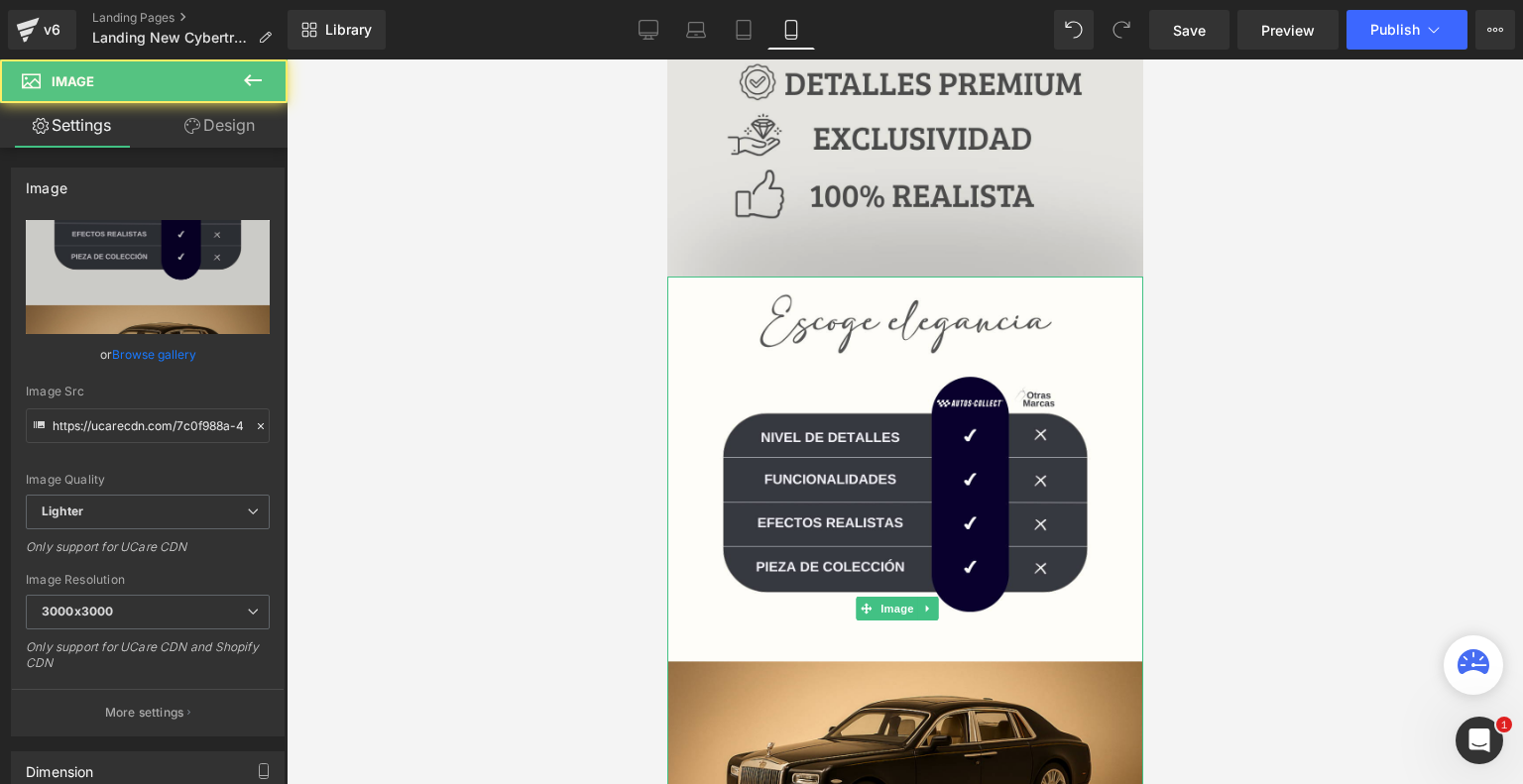 click at bounding box center (904, 609) 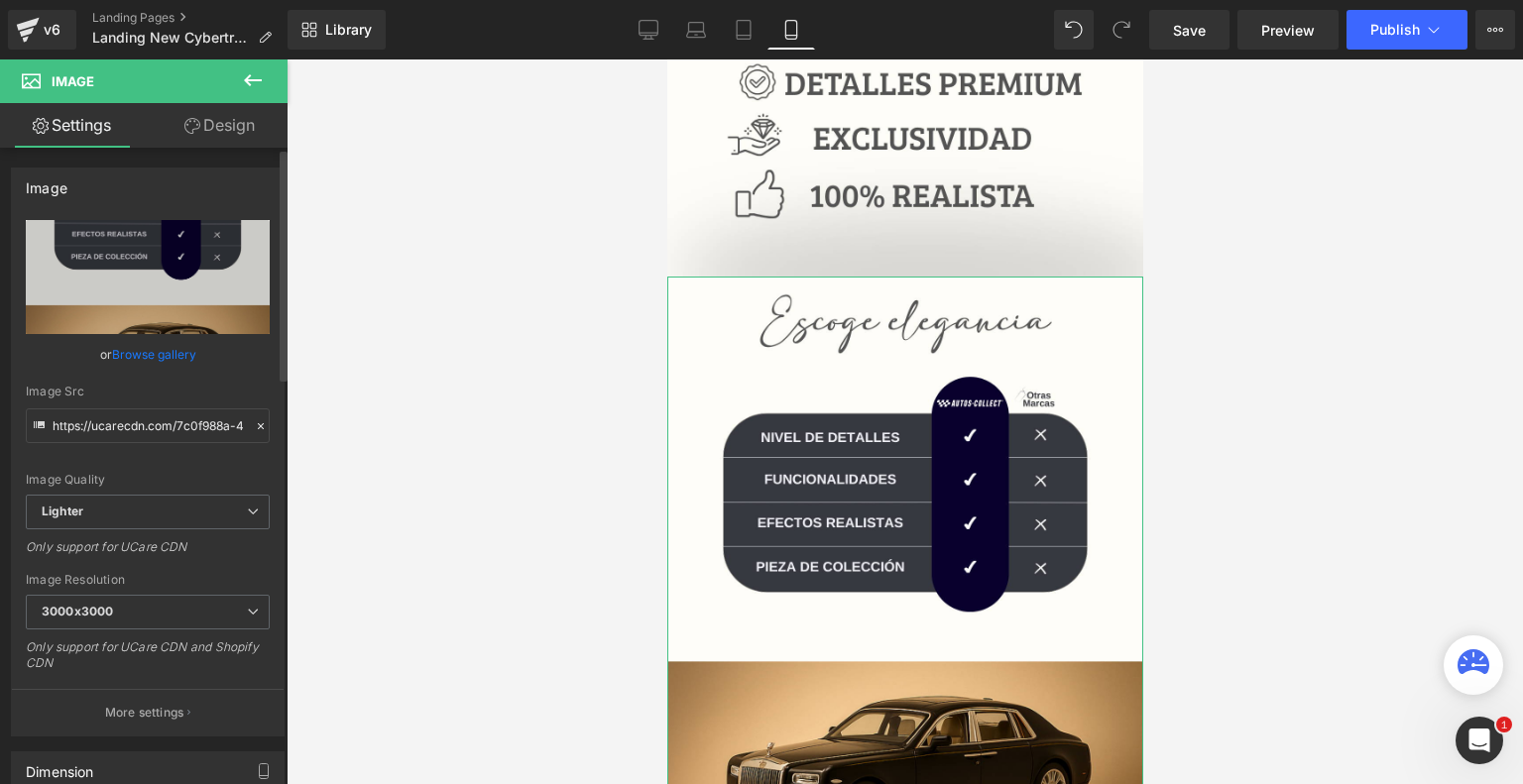 click on "Browse gallery" at bounding box center [154, 354] 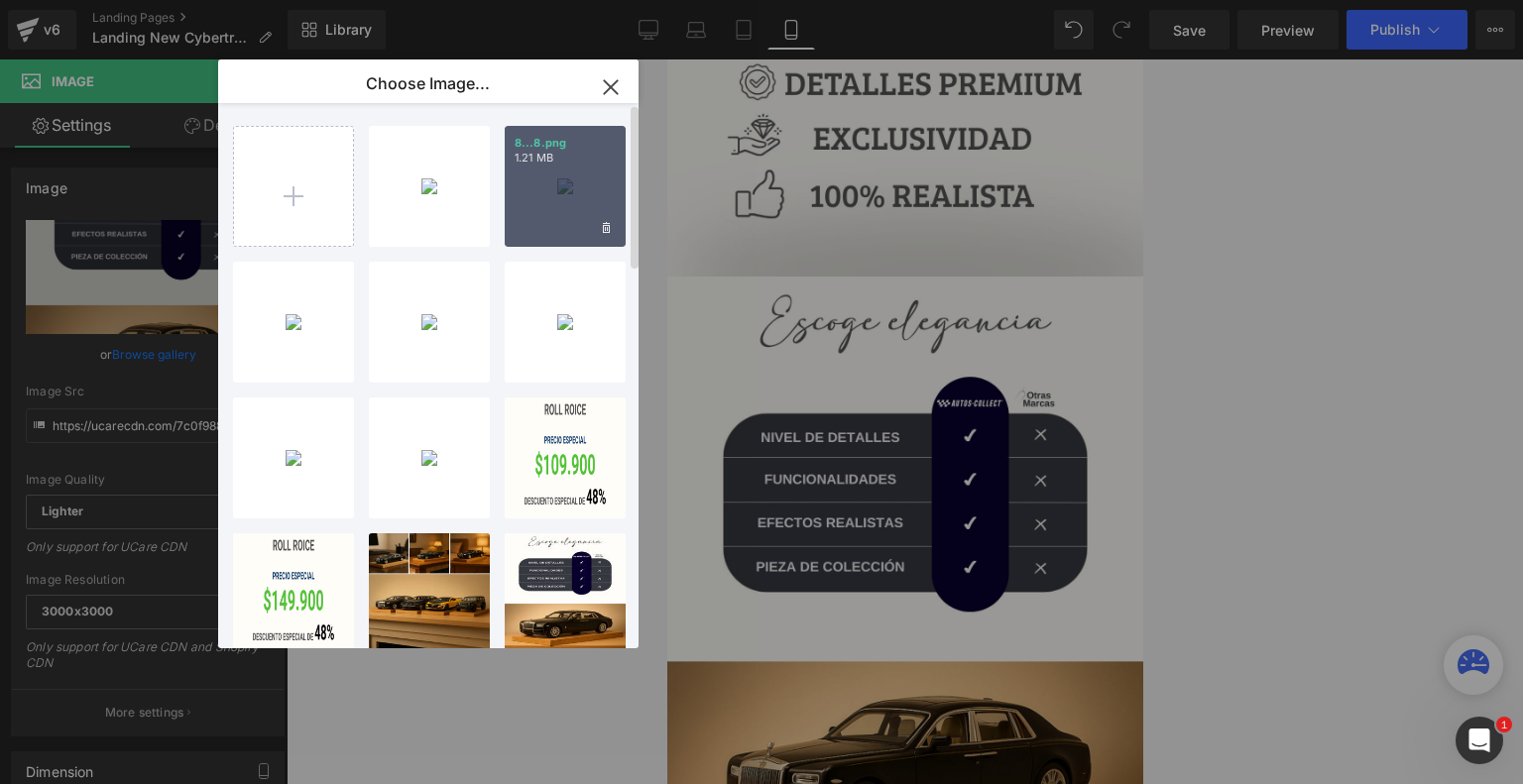 click on "8...8.png 1.21 MB" at bounding box center (565, 186) 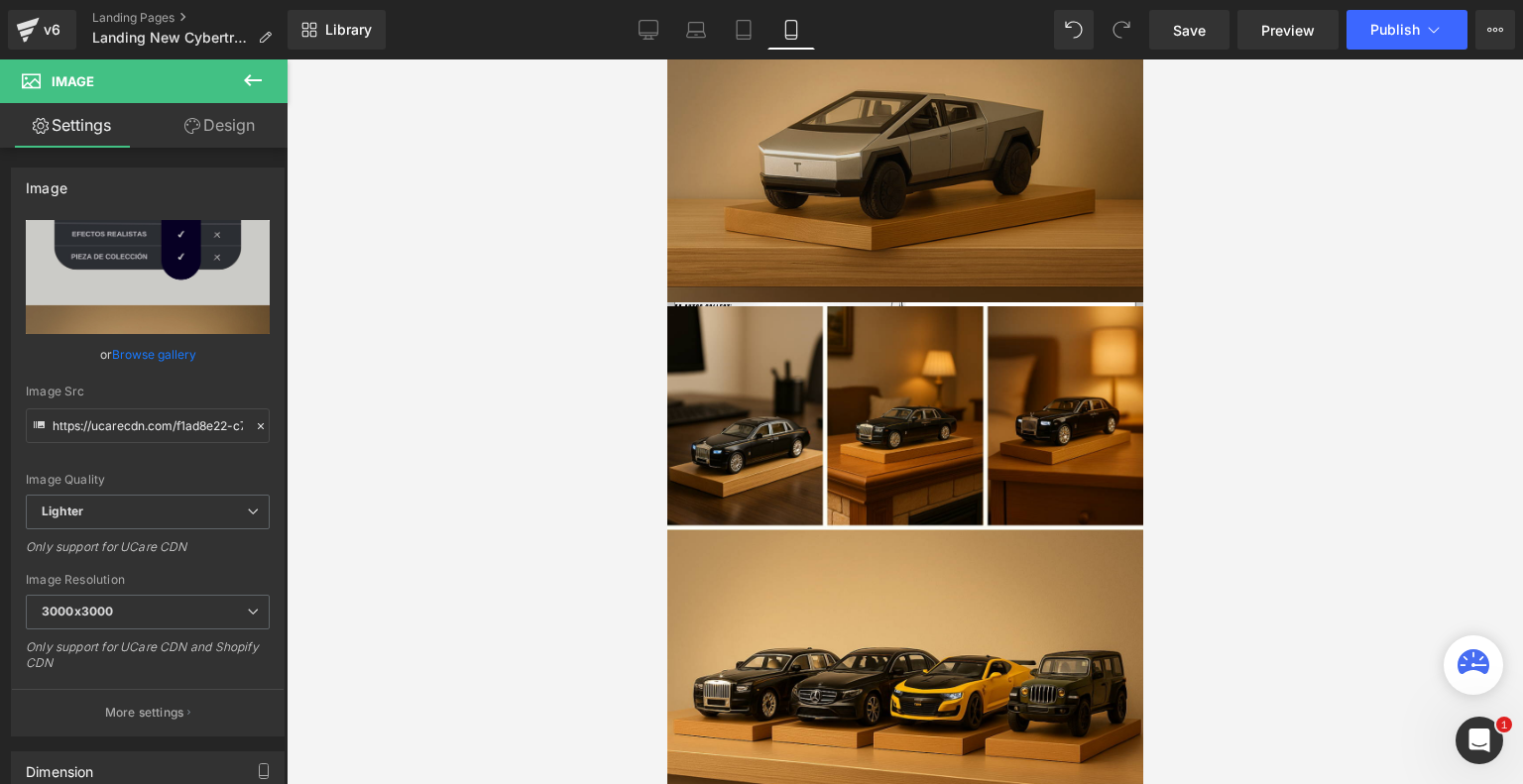 scroll, scrollTop: 4024, scrollLeft: 0, axis: vertical 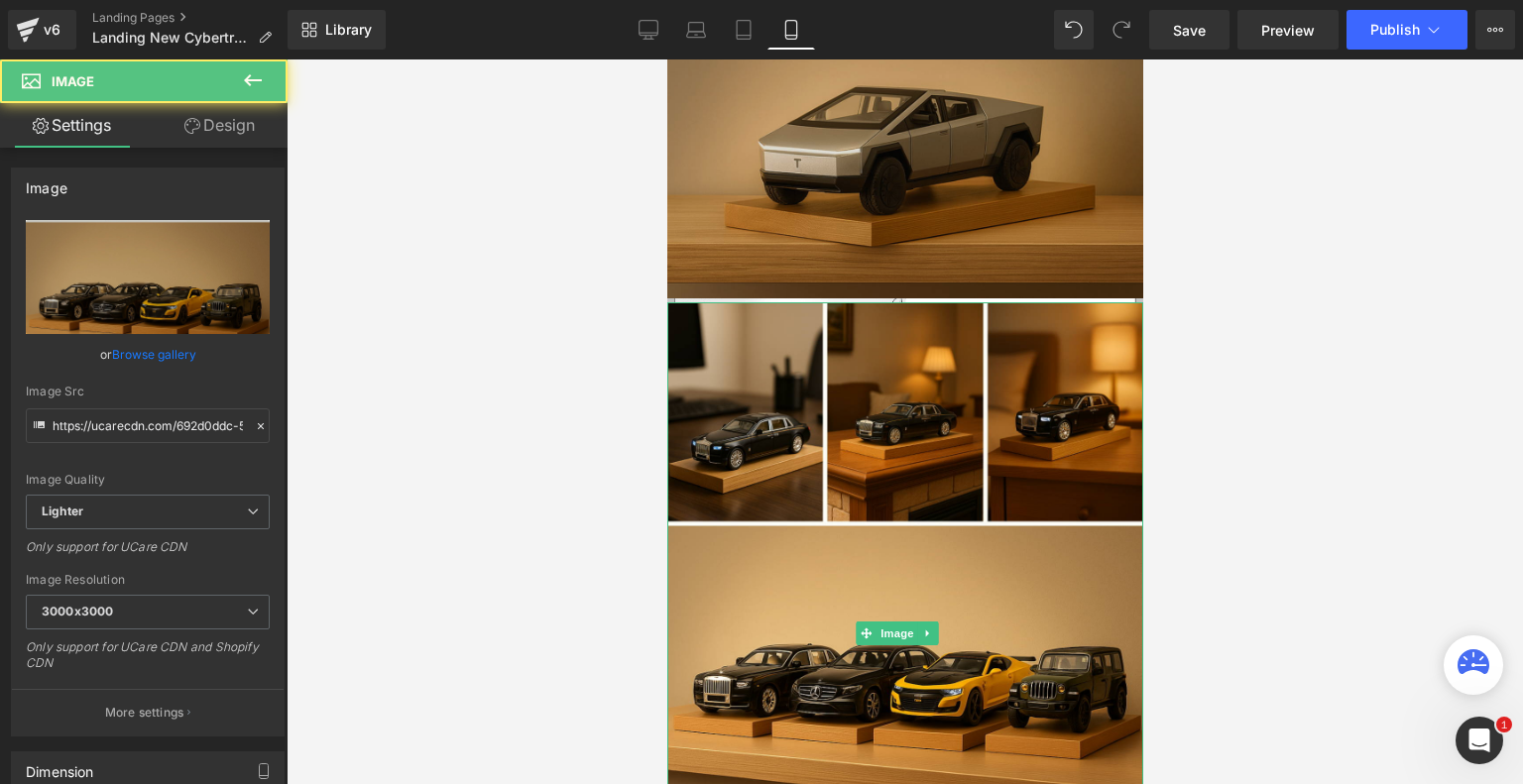 click at bounding box center [904, 632] 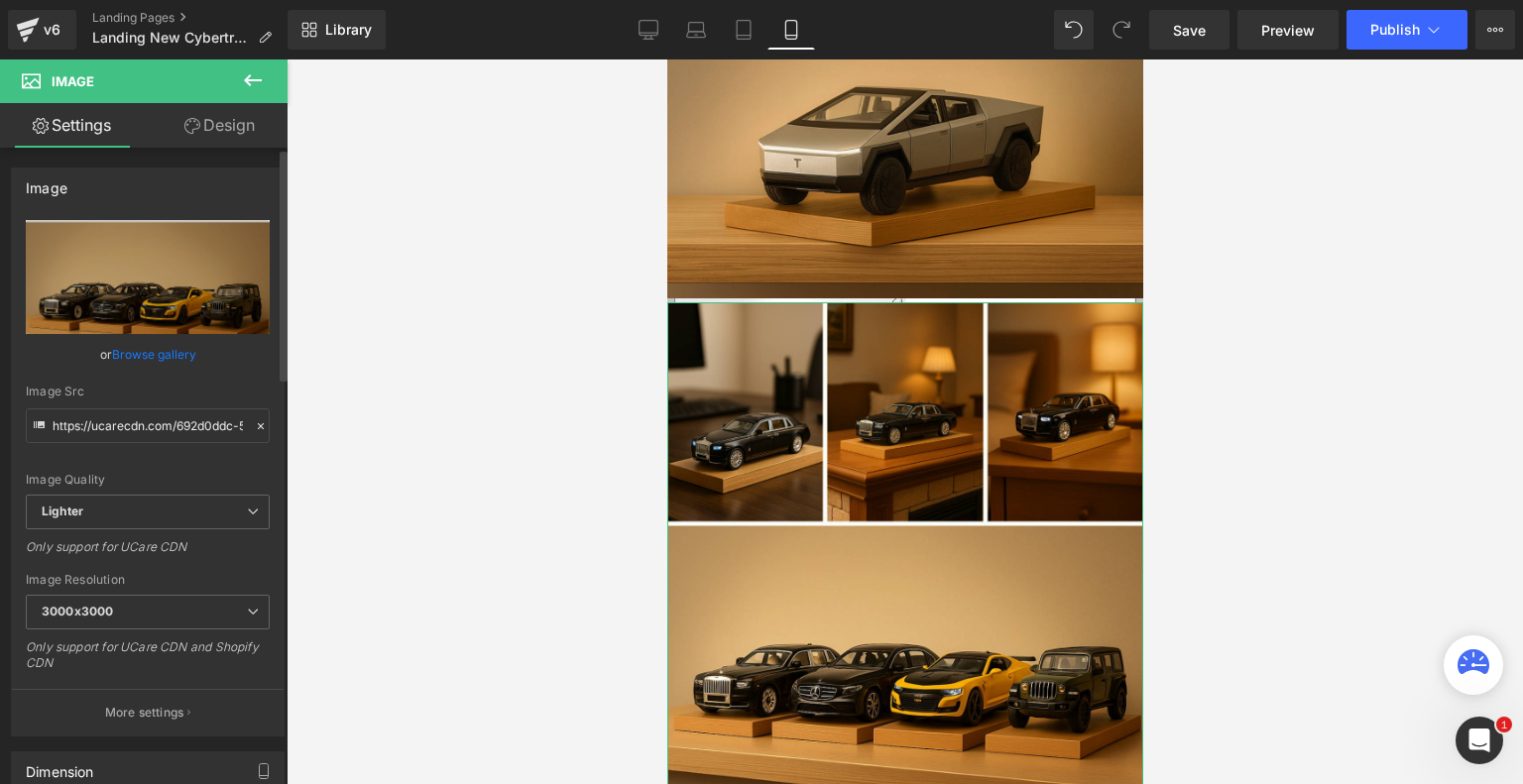click on "Browse gallery" at bounding box center (154, 354) 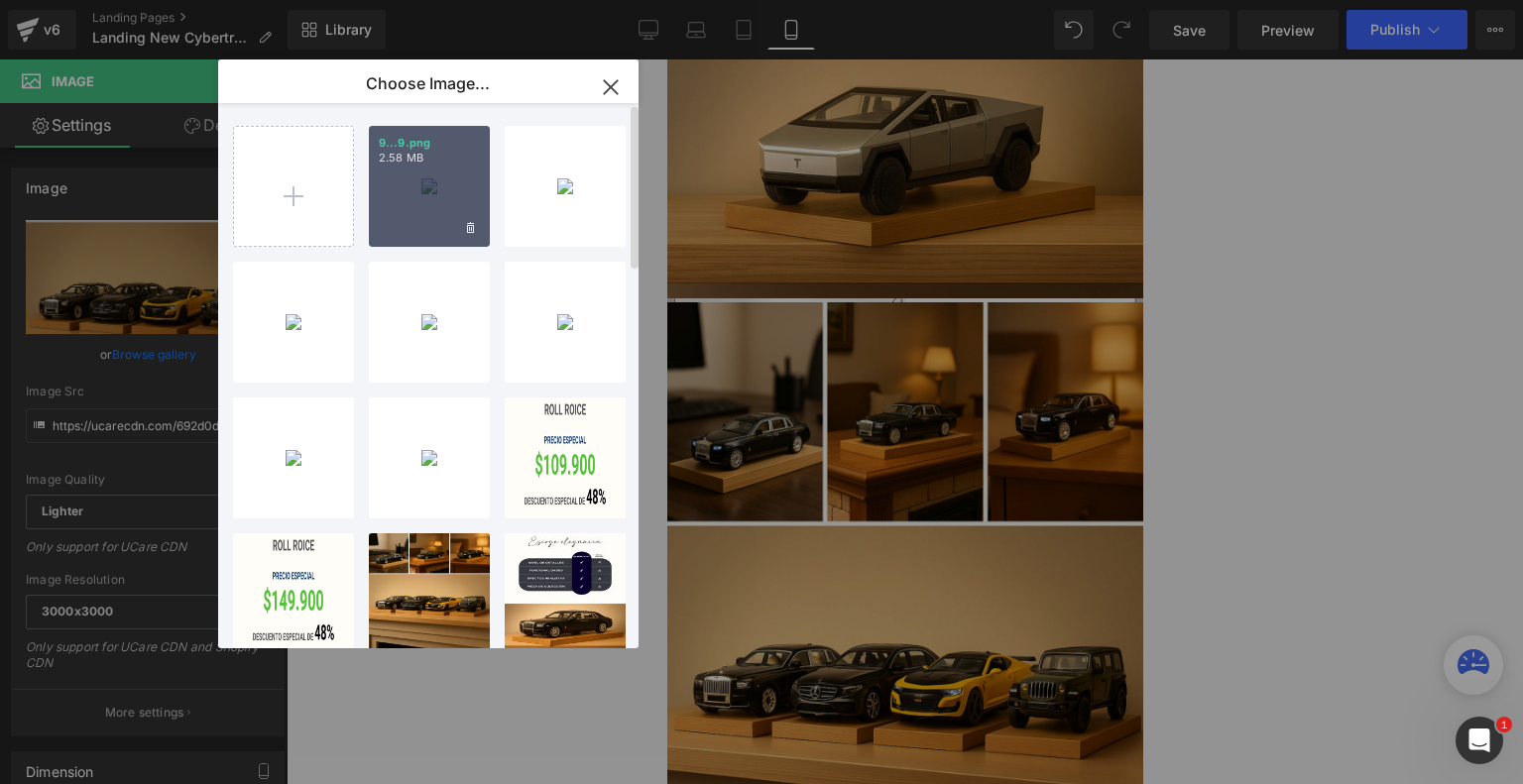 click on "9...9.png" at bounding box center (429, 143) 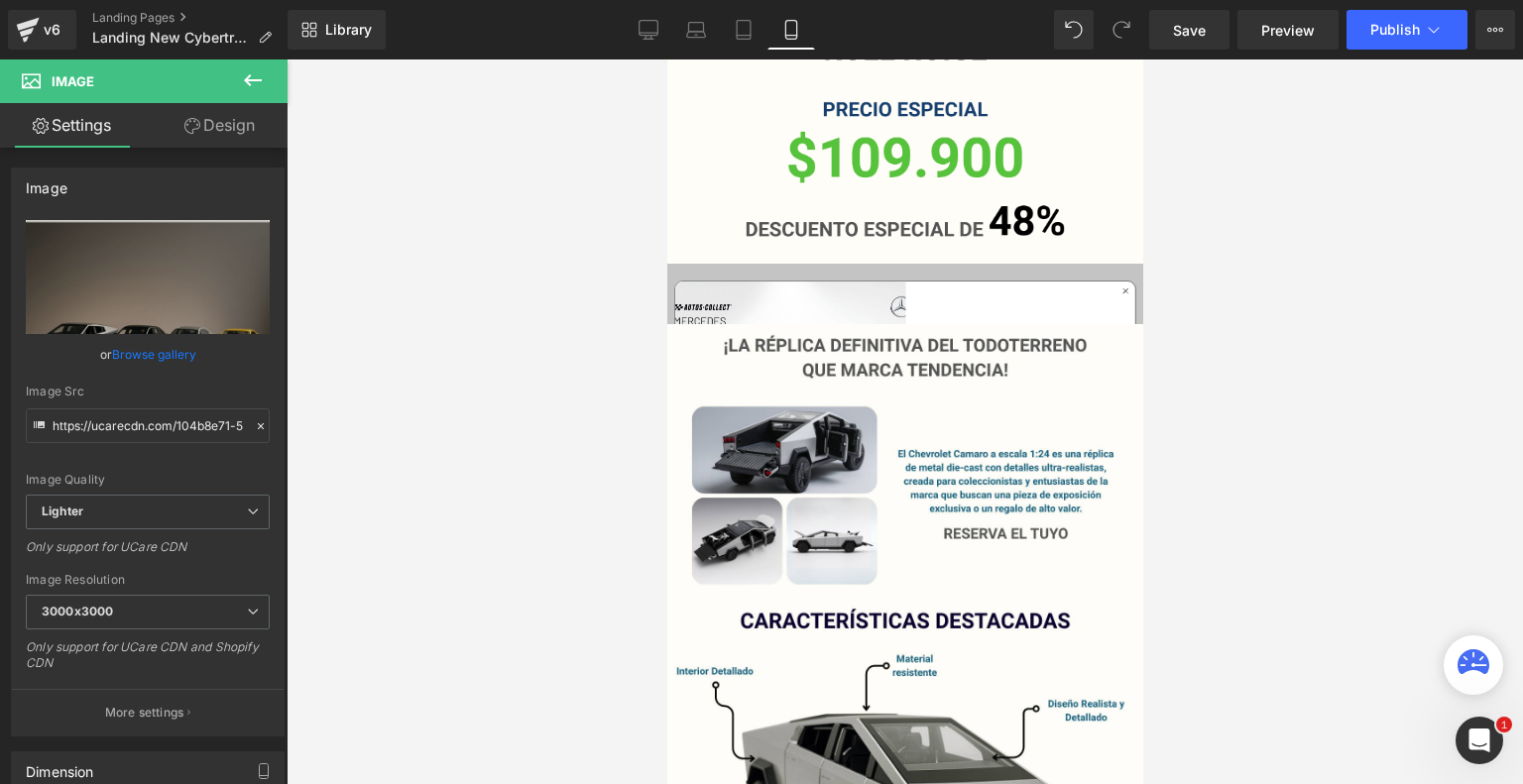 scroll, scrollTop: 0, scrollLeft: 0, axis: both 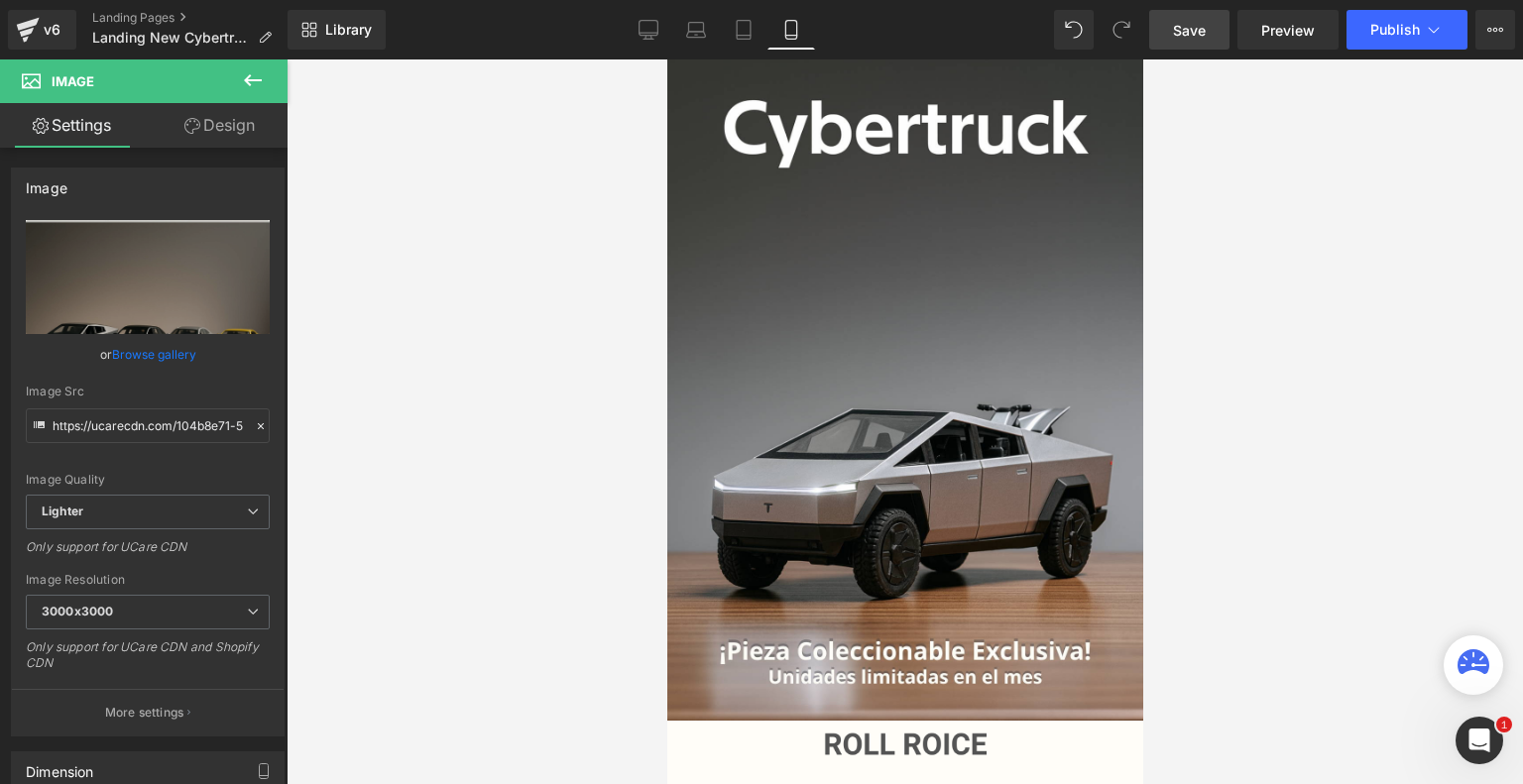 click on "Save" at bounding box center [1189, 30] 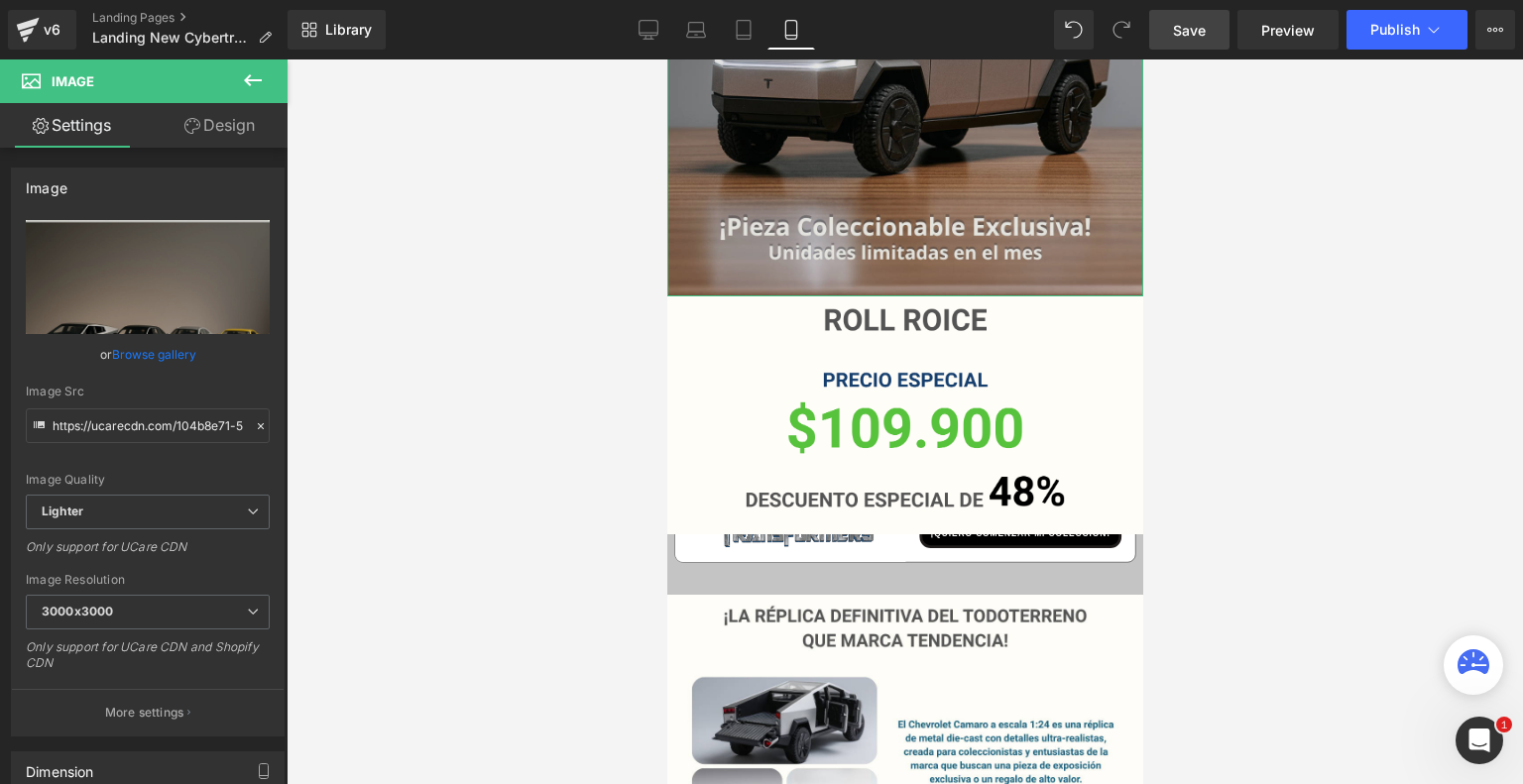scroll, scrollTop: 427, scrollLeft: 0, axis: vertical 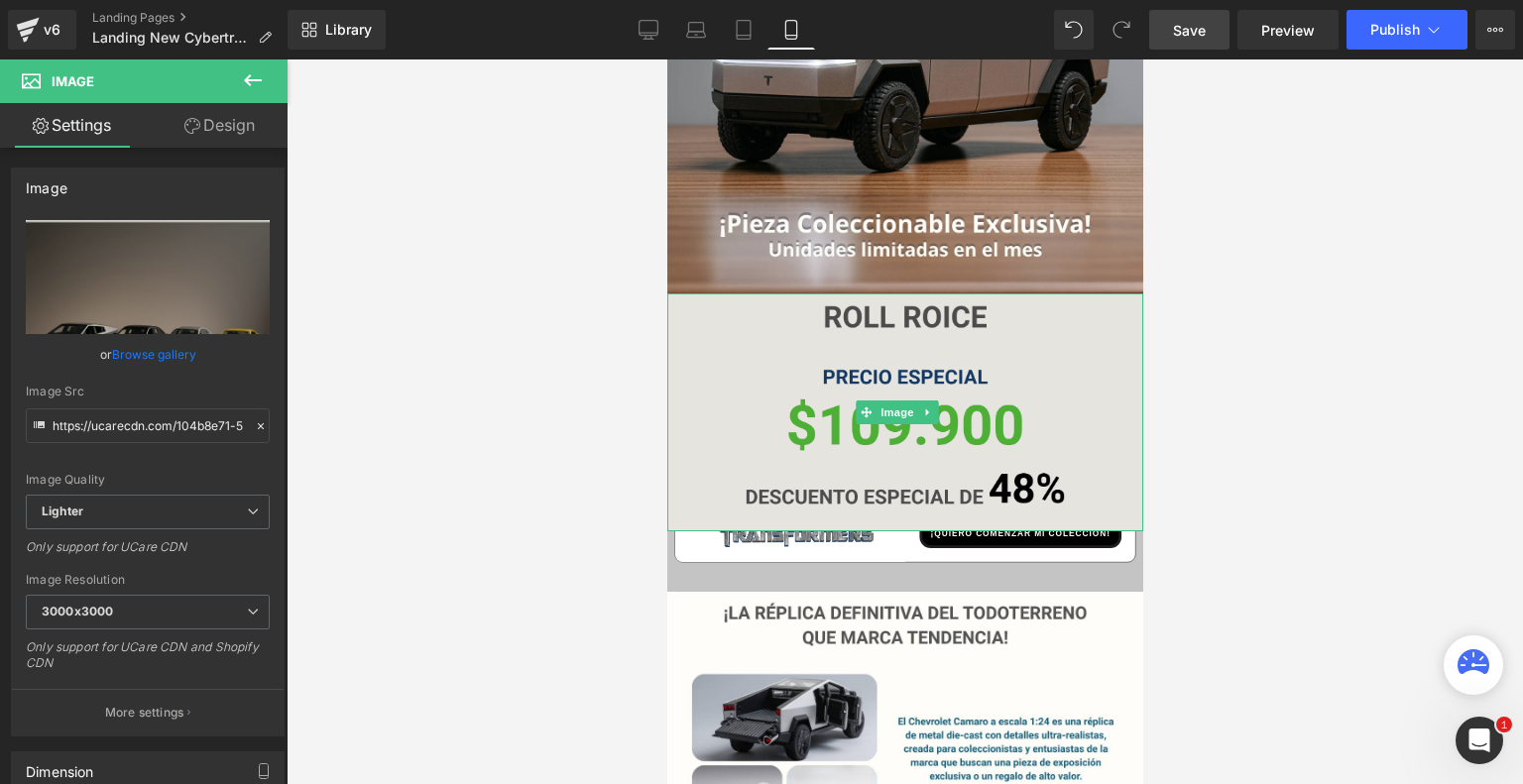 click at bounding box center [904, 412] 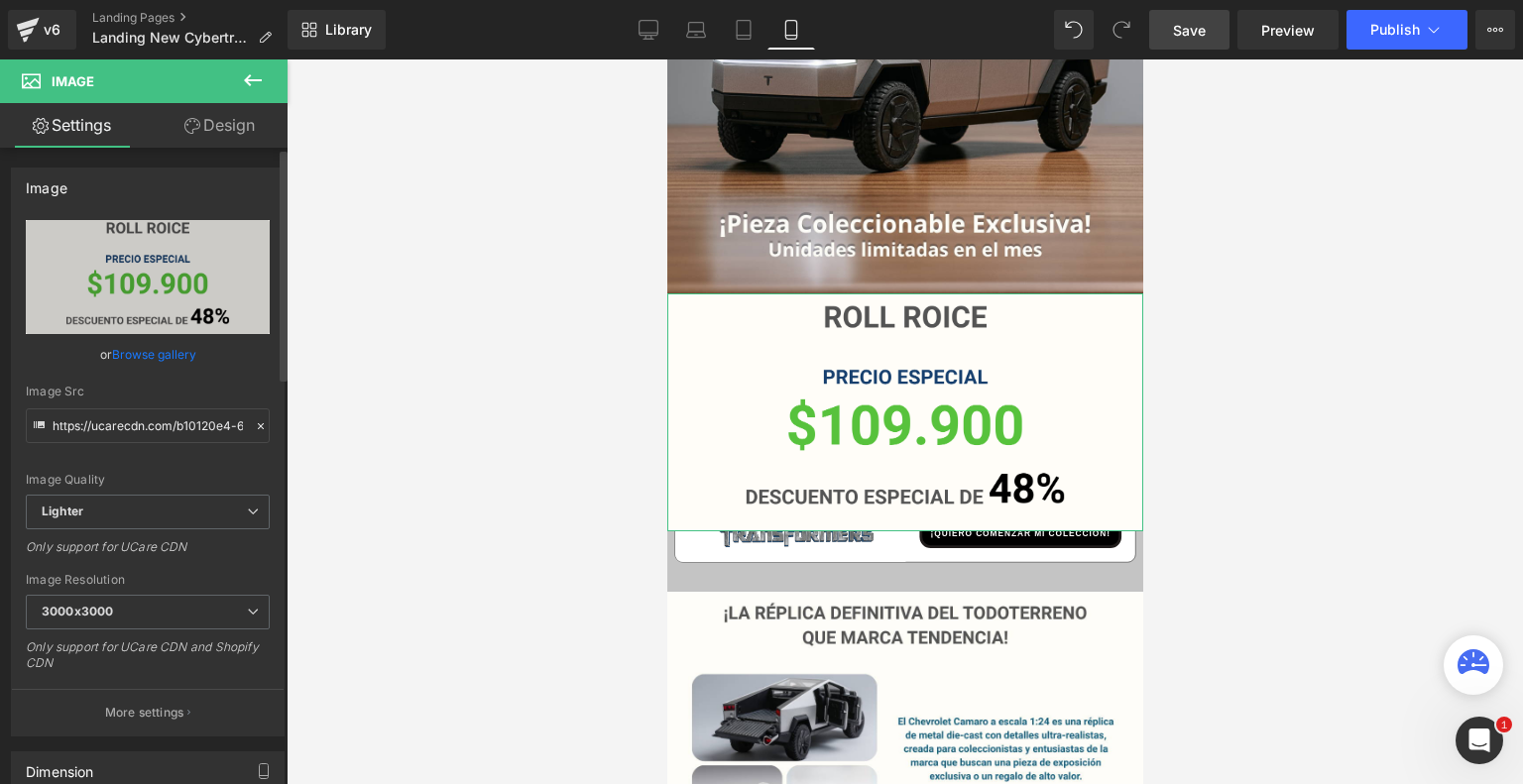 click on "Browse gallery" at bounding box center (154, 354) 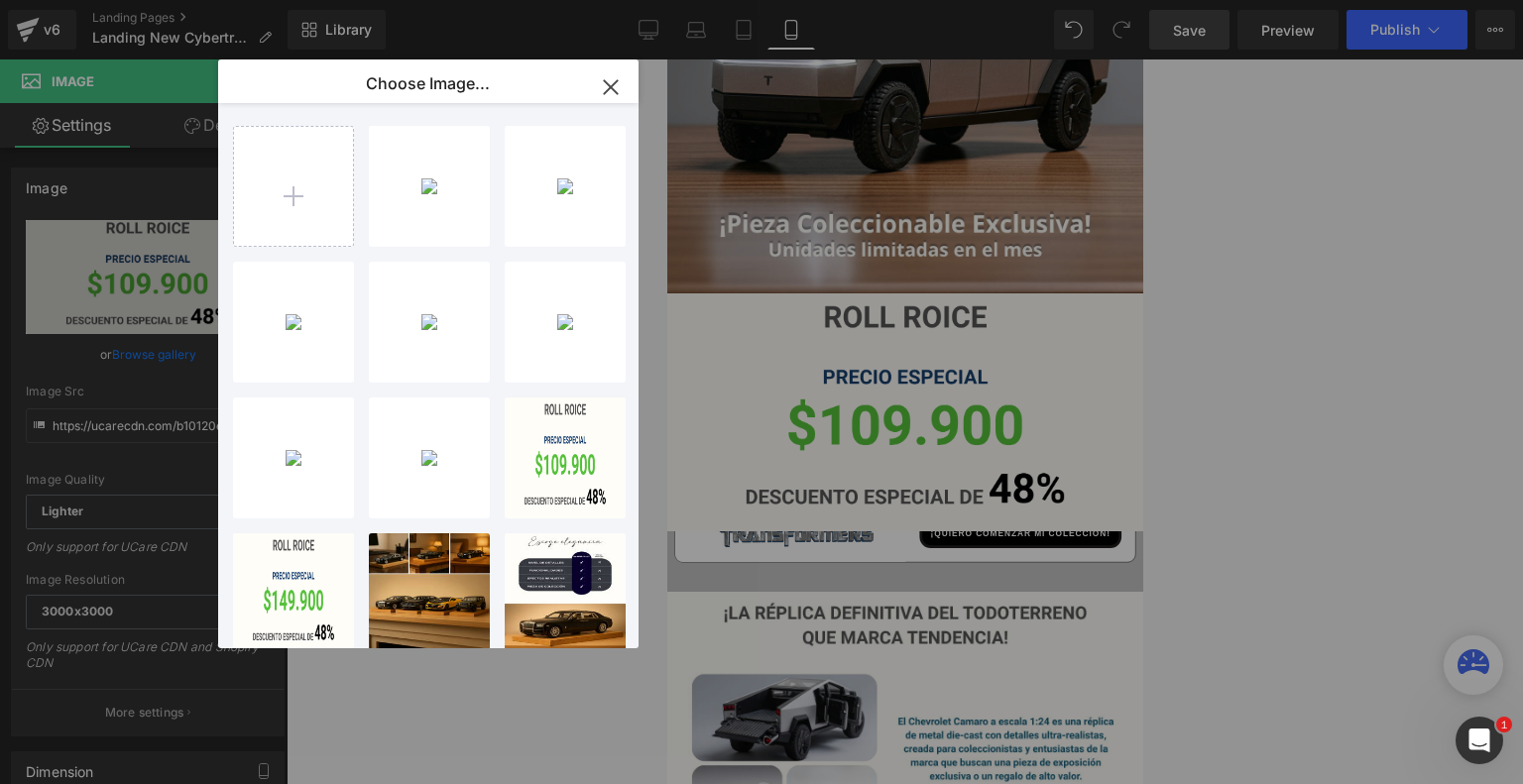 click 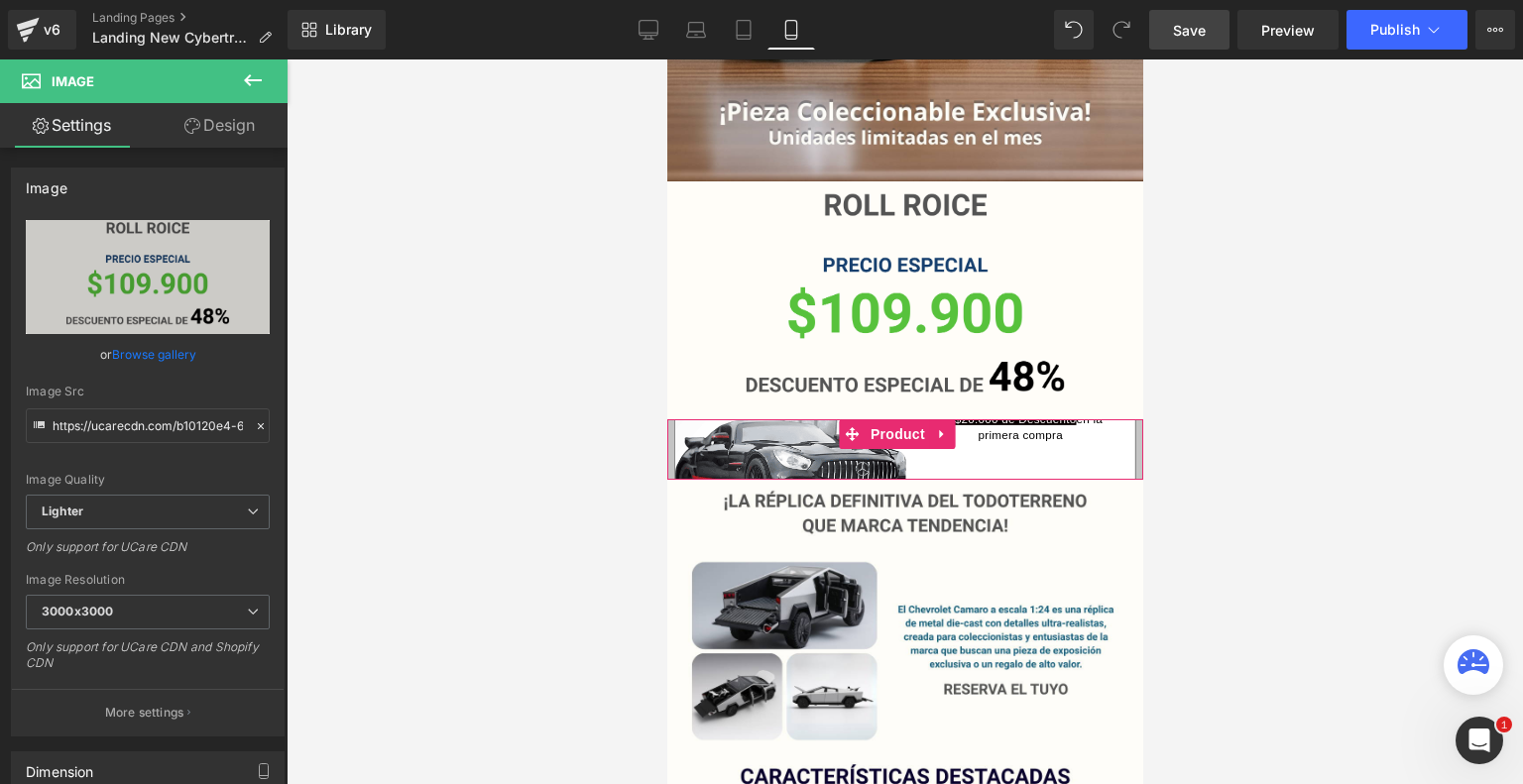 scroll, scrollTop: 541, scrollLeft: 0, axis: vertical 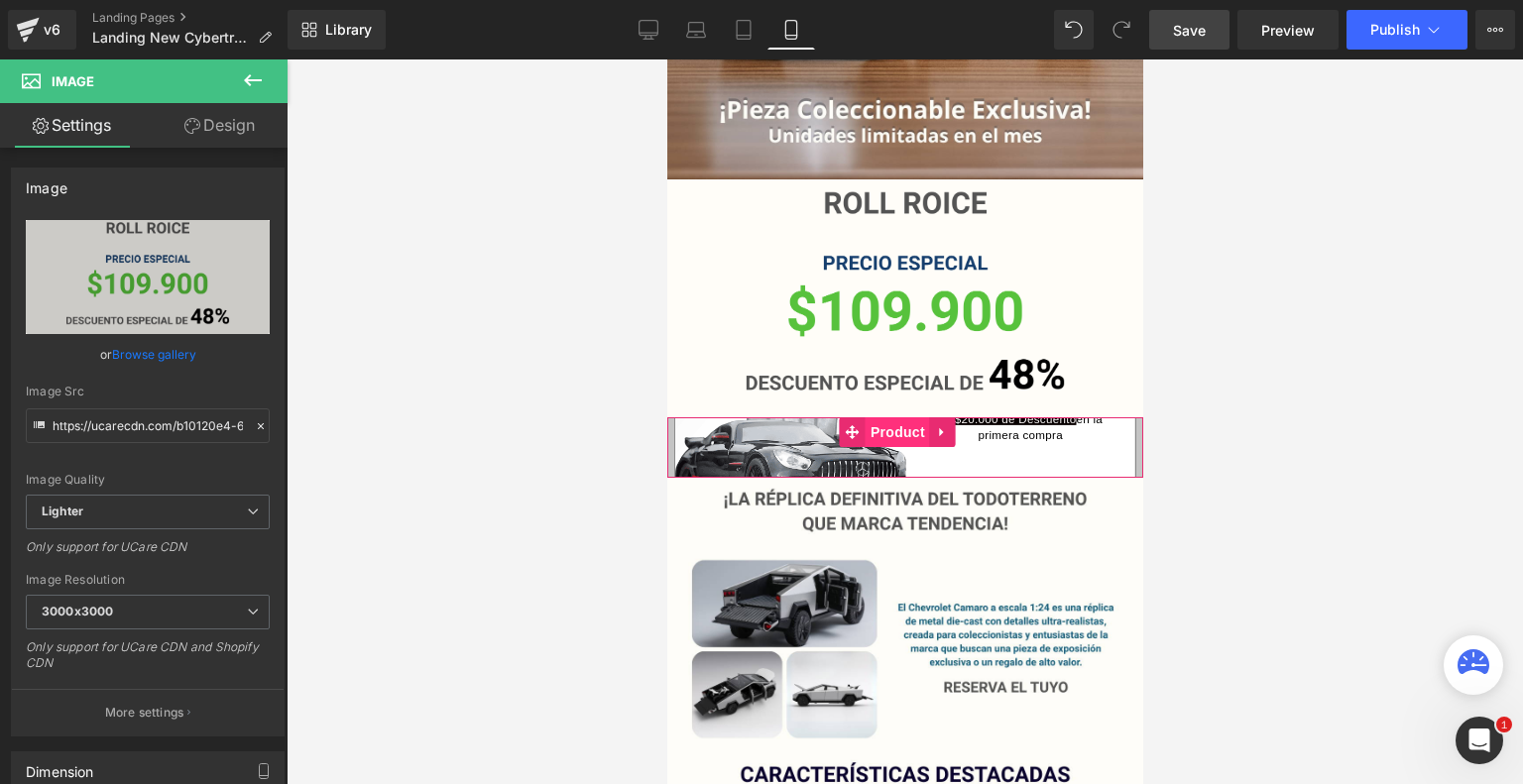click on "Product" at bounding box center [896, 432] 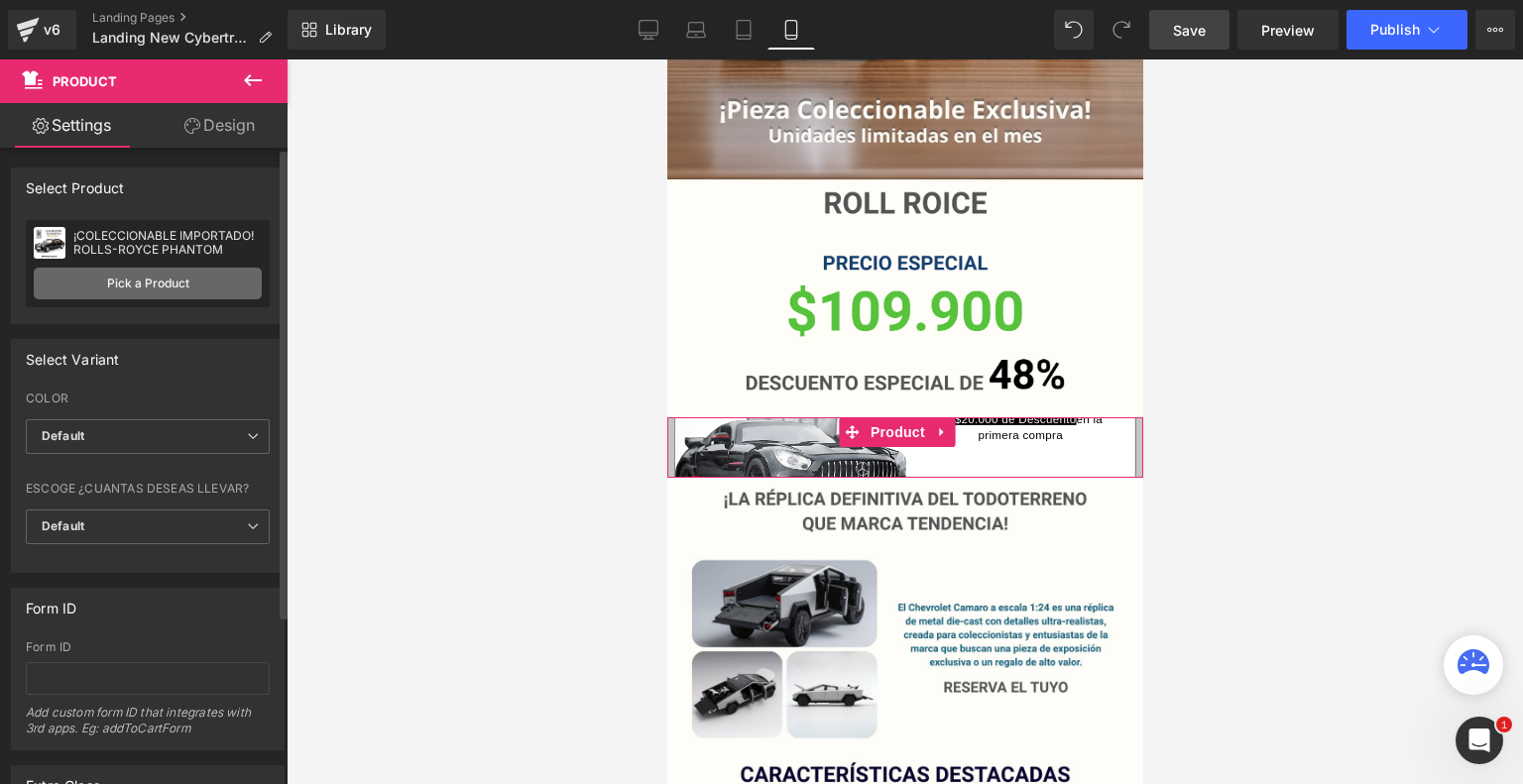 click on "Pick a Product" at bounding box center (148, 283) 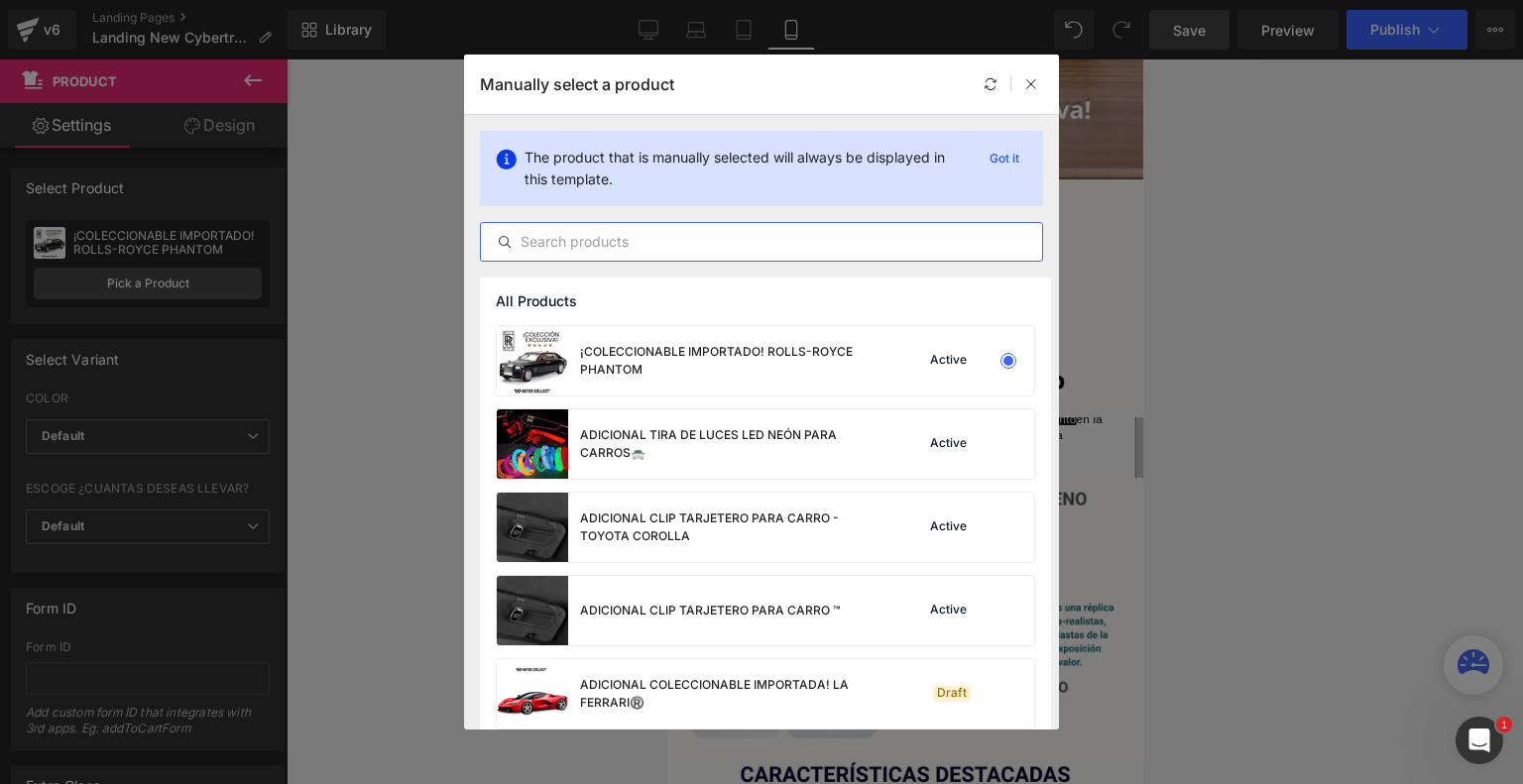 click at bounding box center (762, 242) 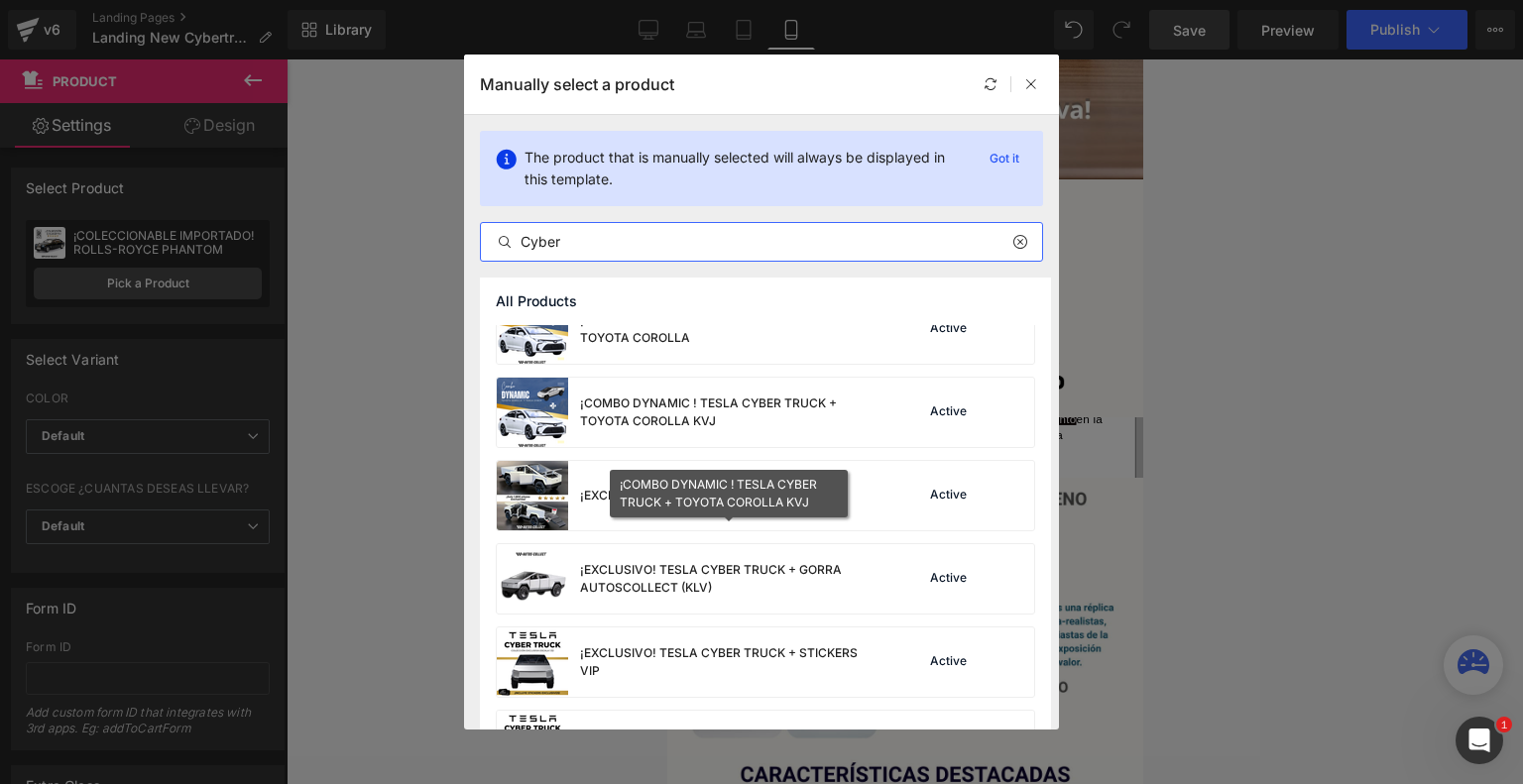 scroll, scrollTop: 367, scrollLeft: 0, axis: vertical 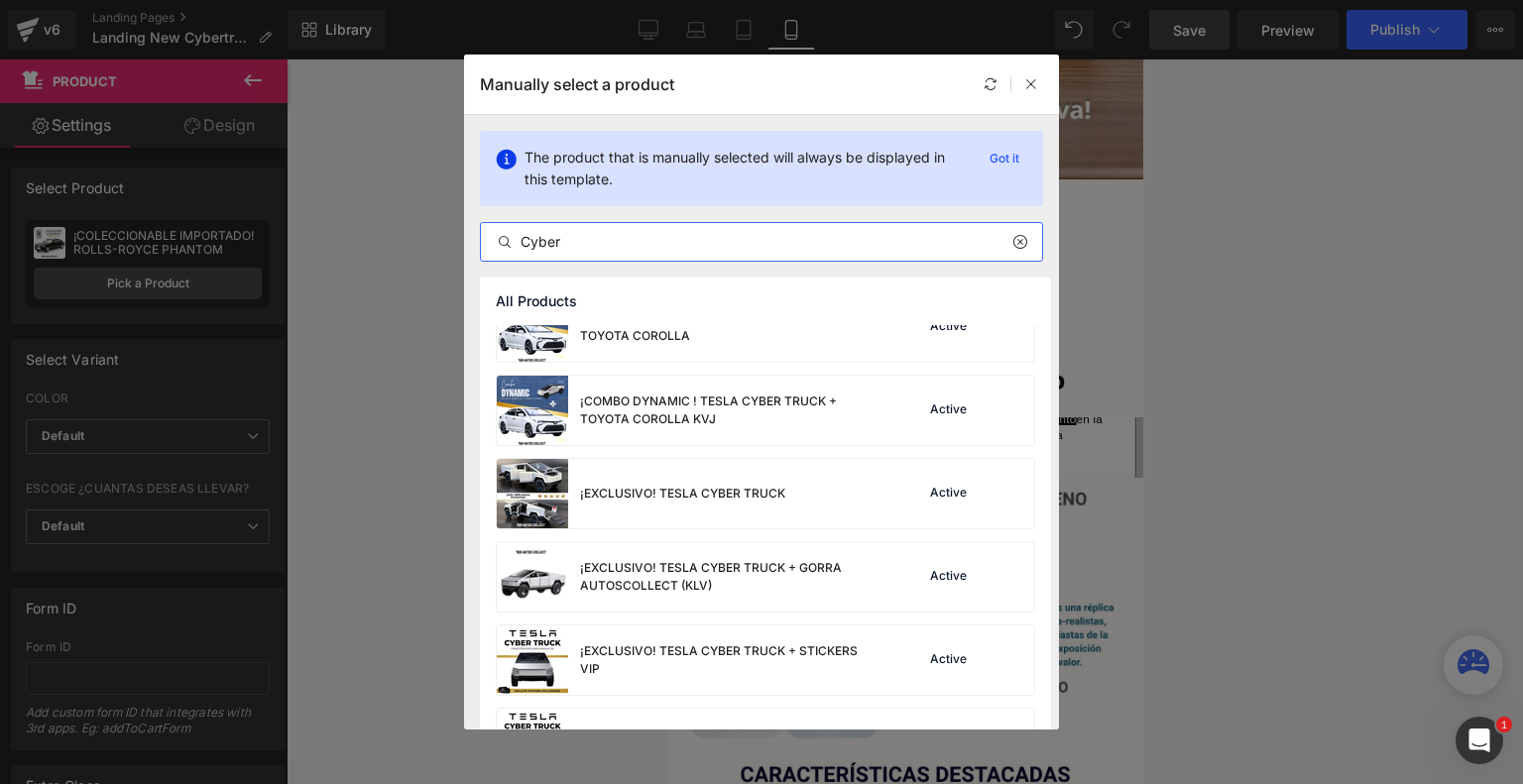 type on "Cyber" 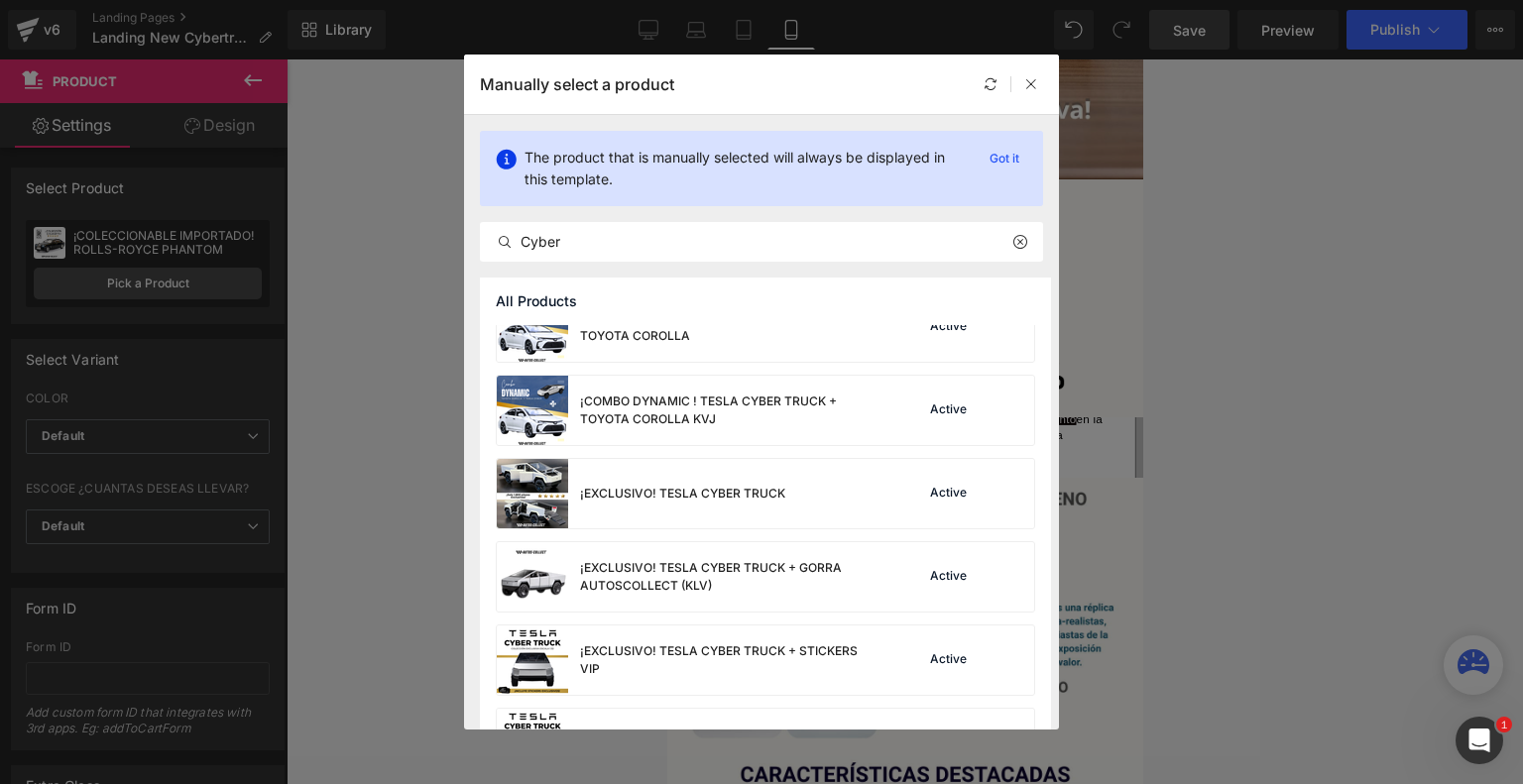 click on "¡EXCLUSIVO! TESLA CYBER TRUCK" at bounding box center [641, 494] 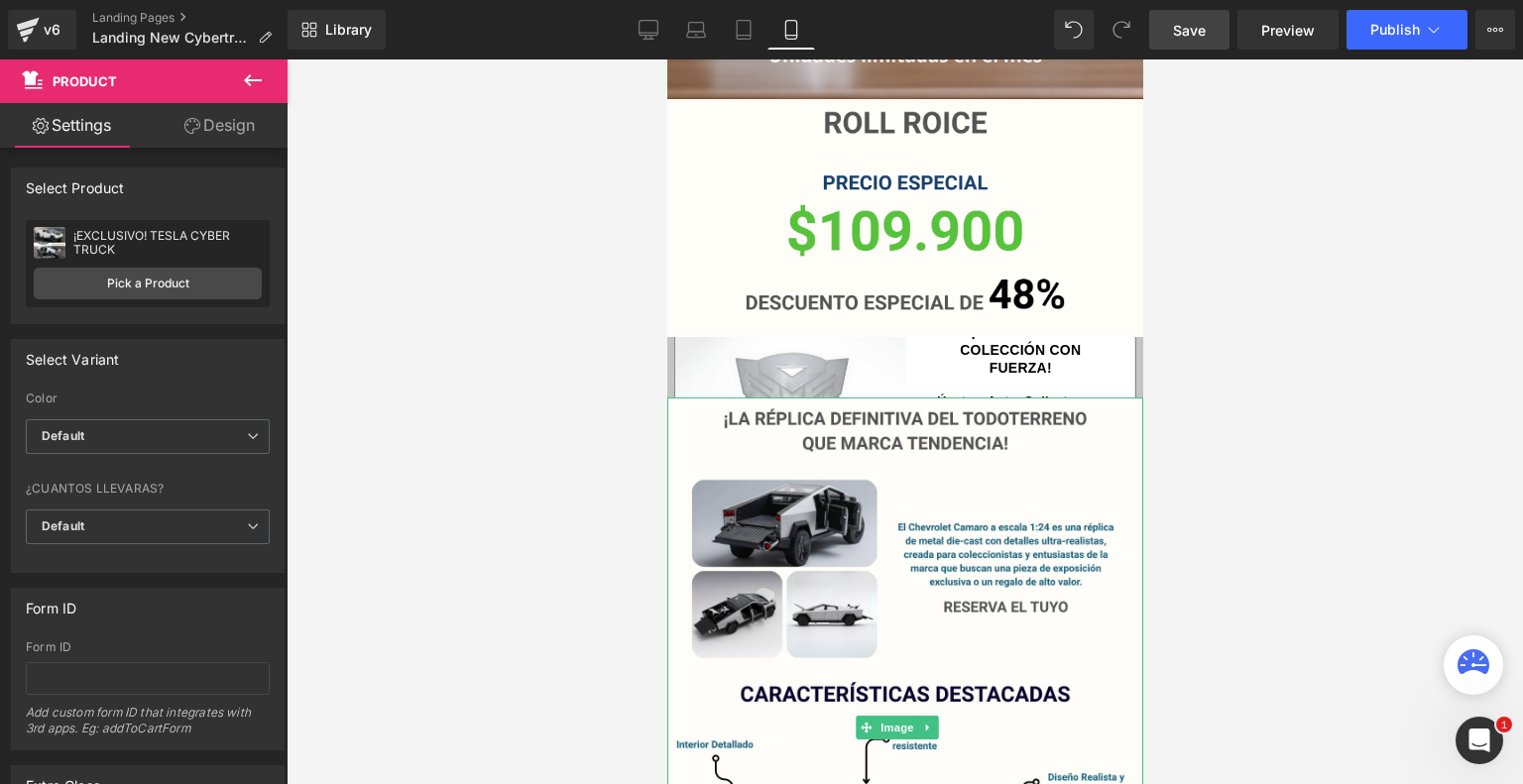 scroll, scrollTop: 625, scrollLeft: 0, axis: vertical 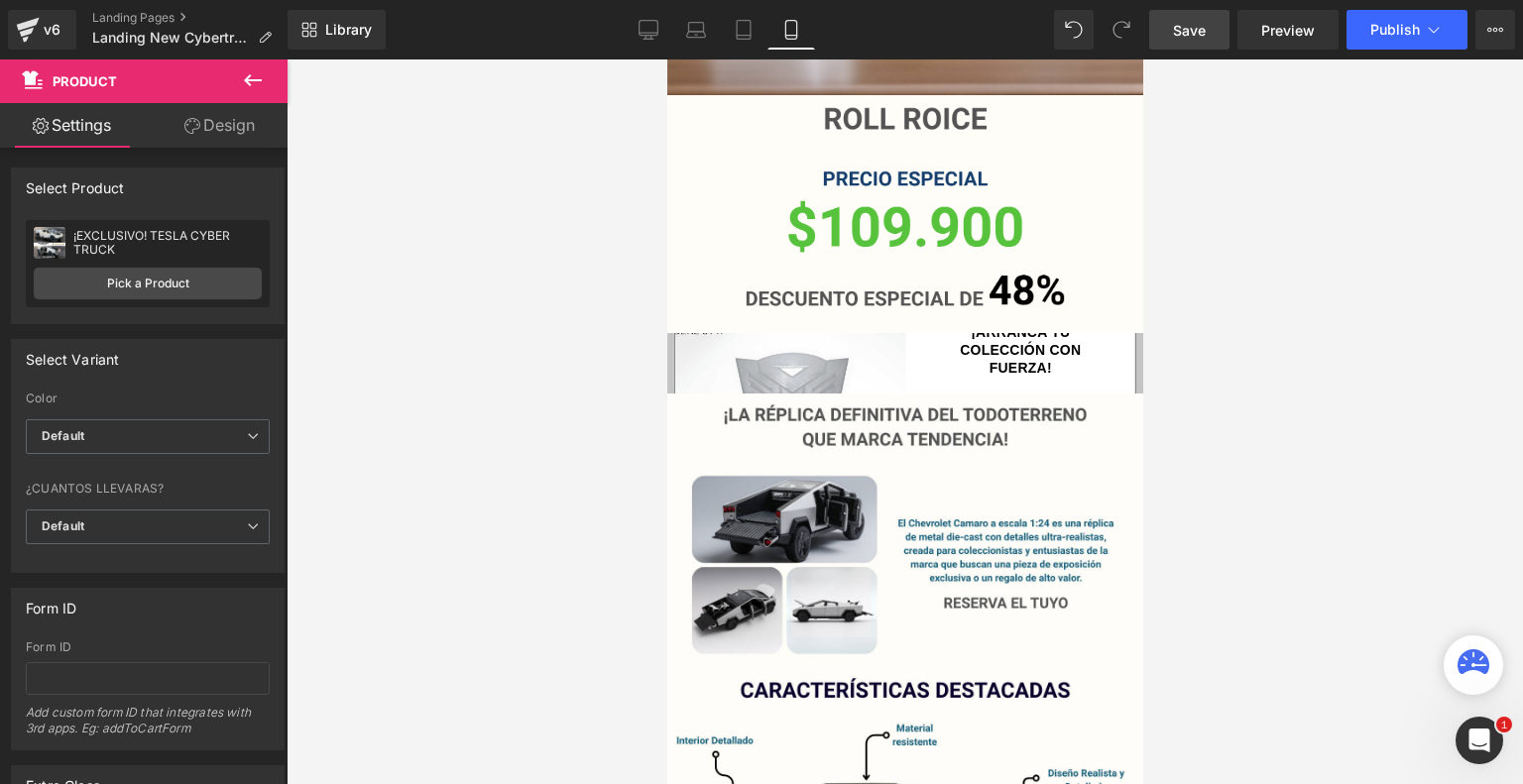 click on "Save" at bounding box center (1189, 30) 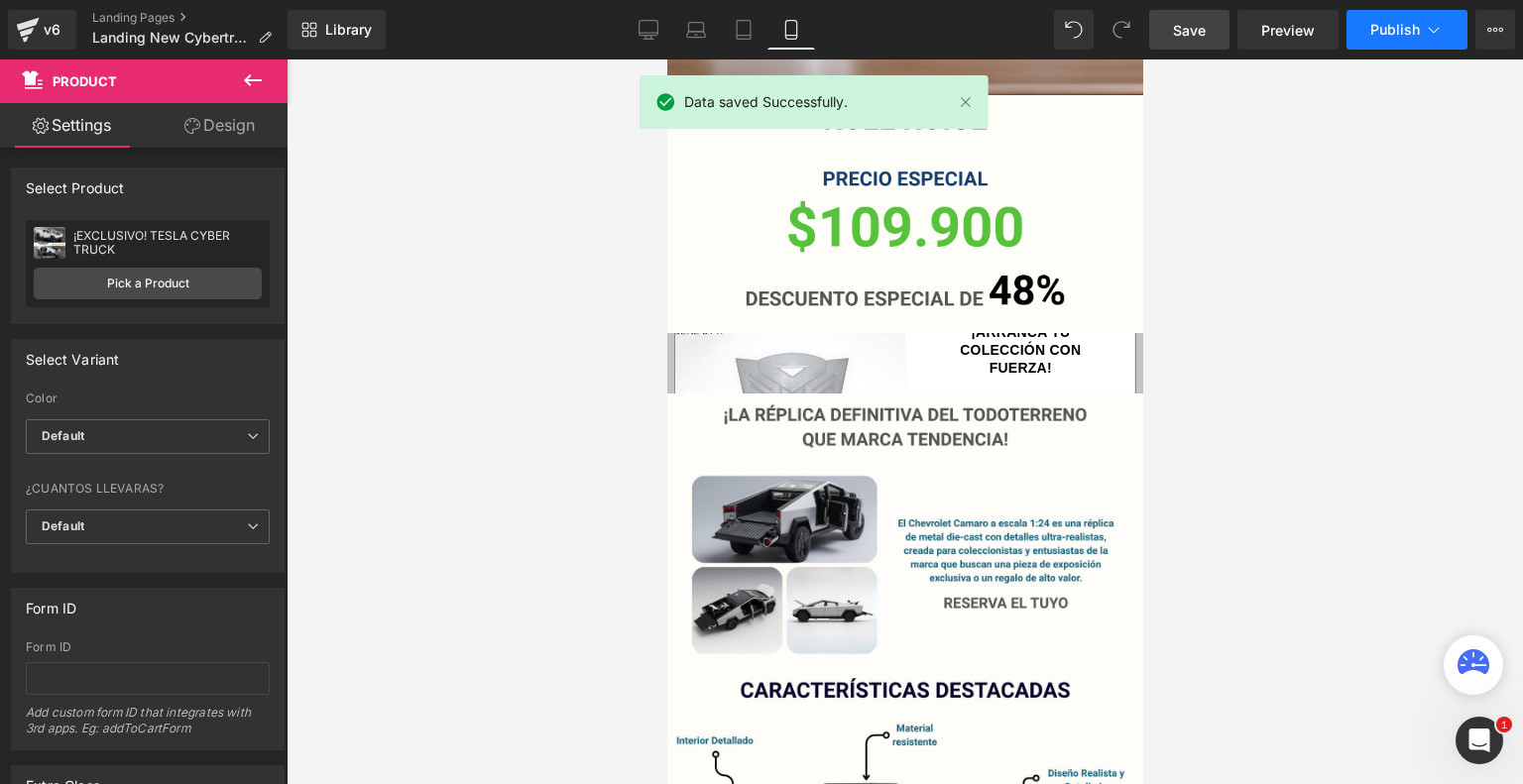click on "Publish" at bounding box center [1395, 30] 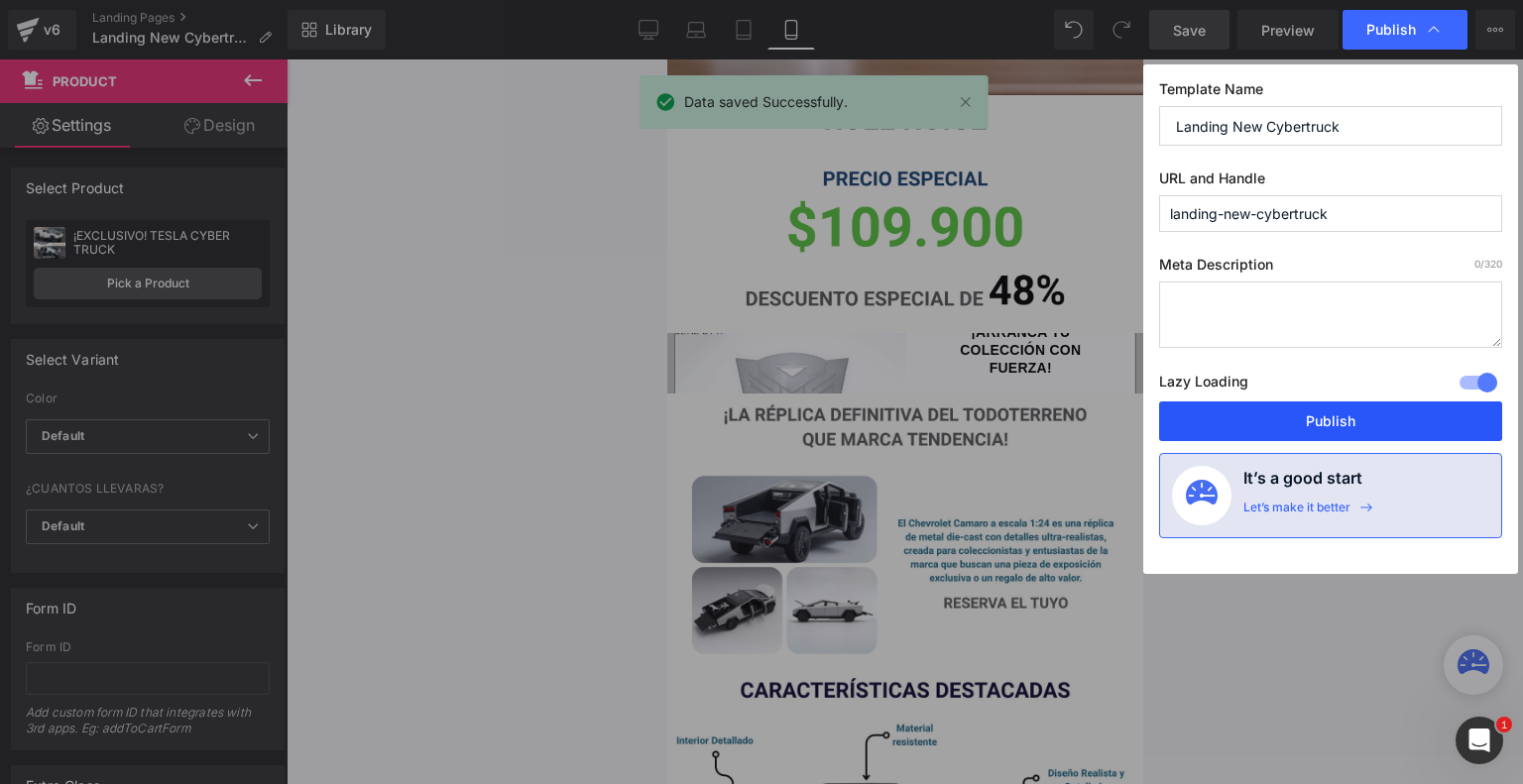 click on "Publish" at bounding box center [1331, 421] 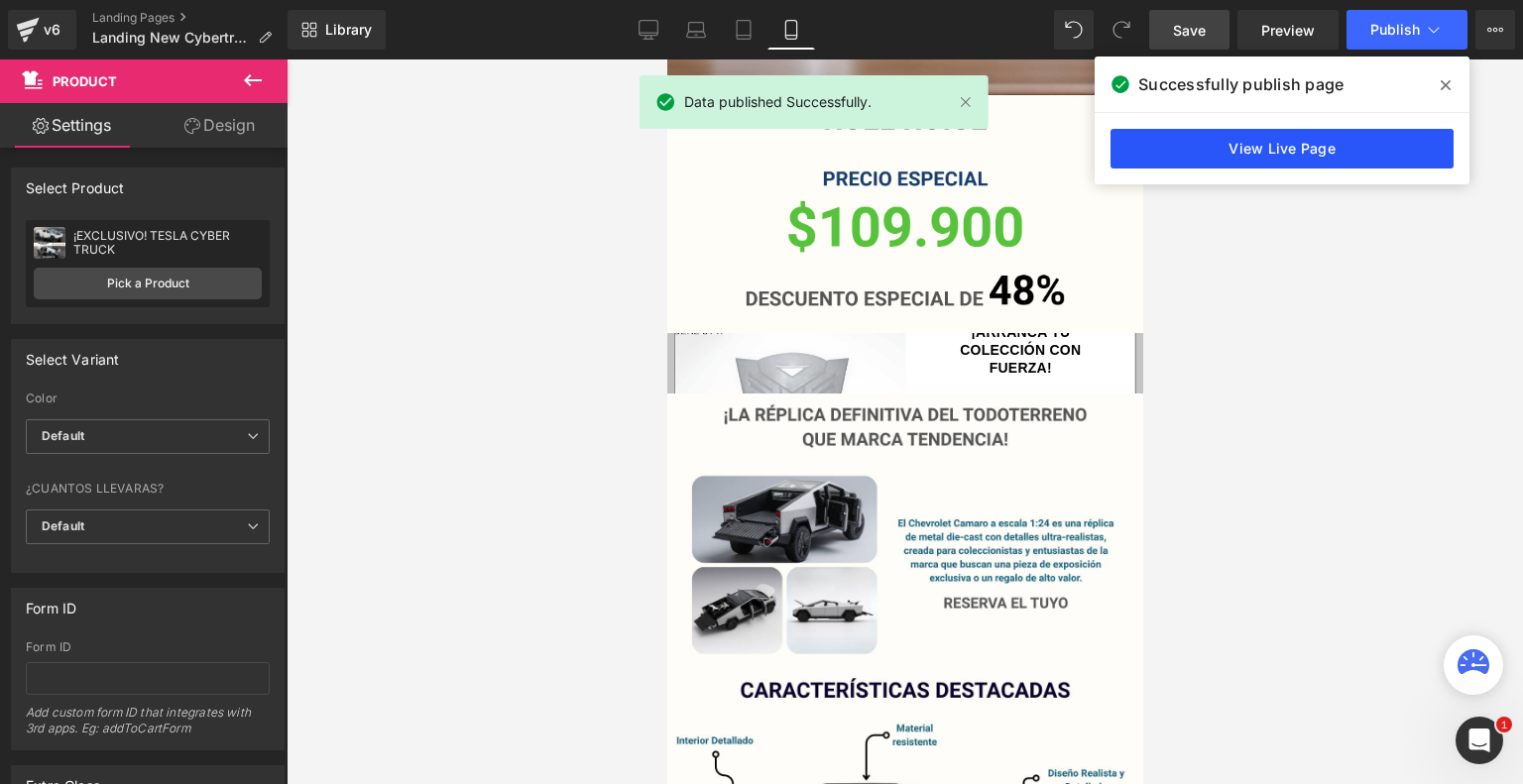 click on "View Live Page" at bounding box center (1282, 149) 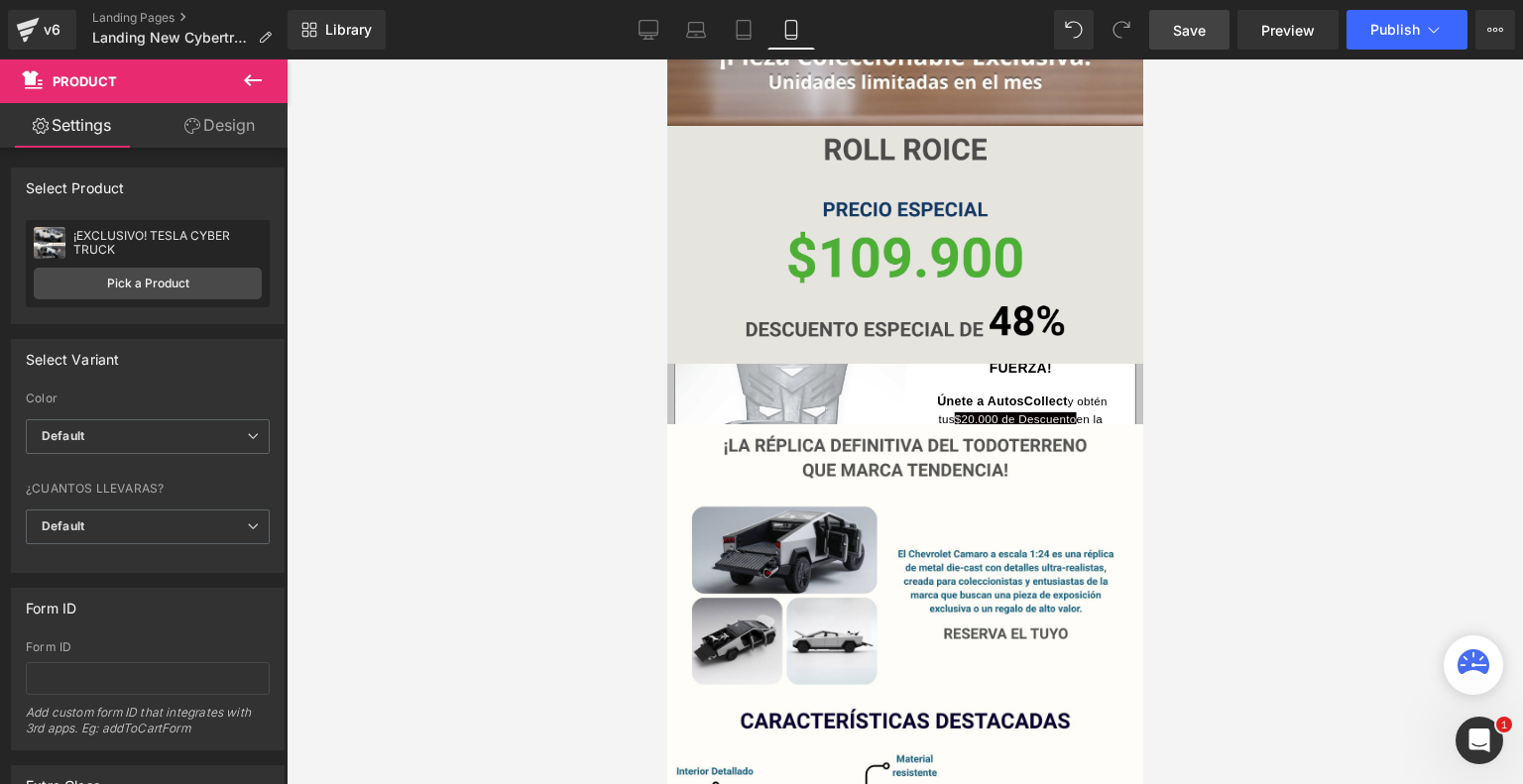 scroll, scrollTop: 598, scrollLeft: 0, axis: vertical 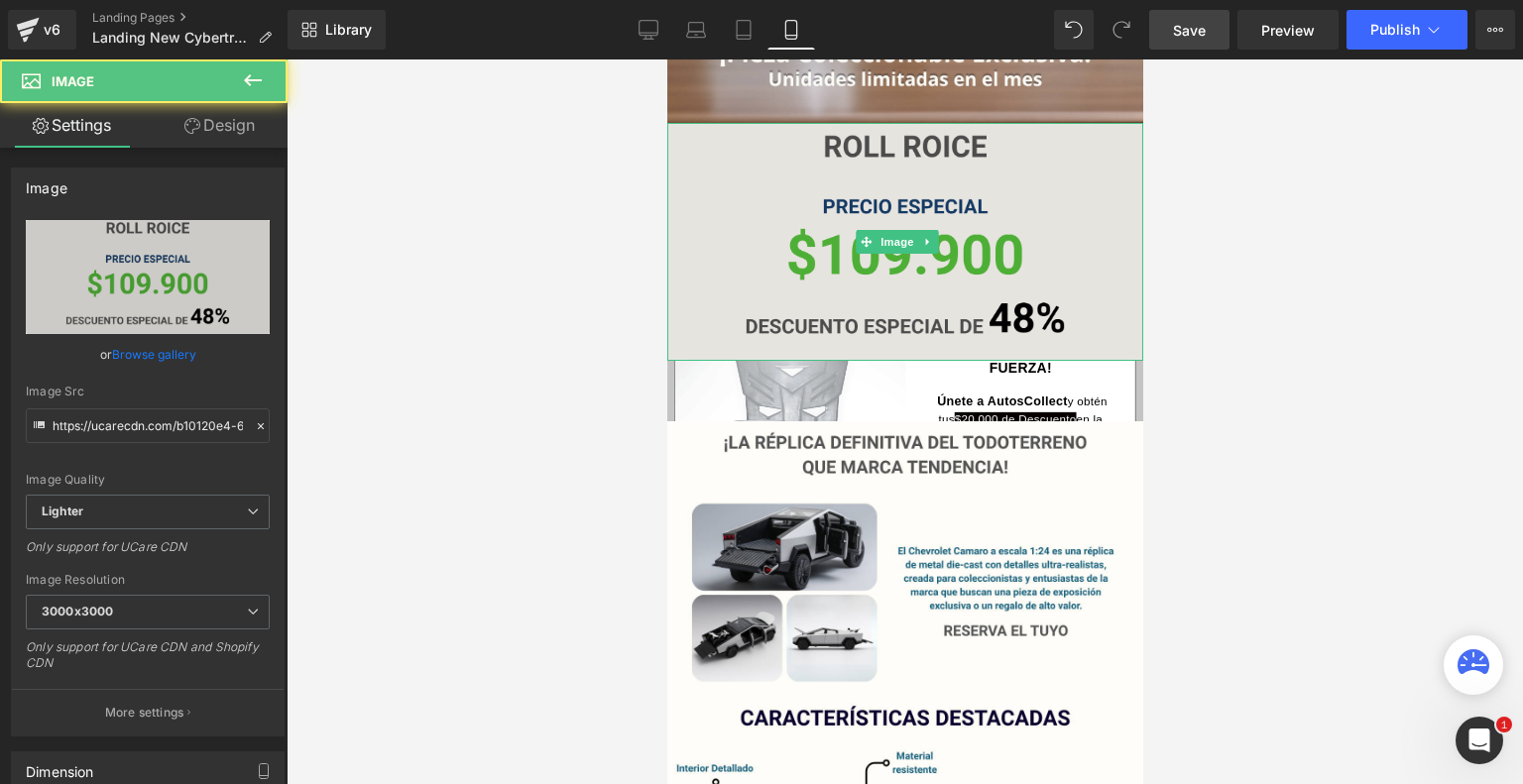 click at bounding box center [904, 242] 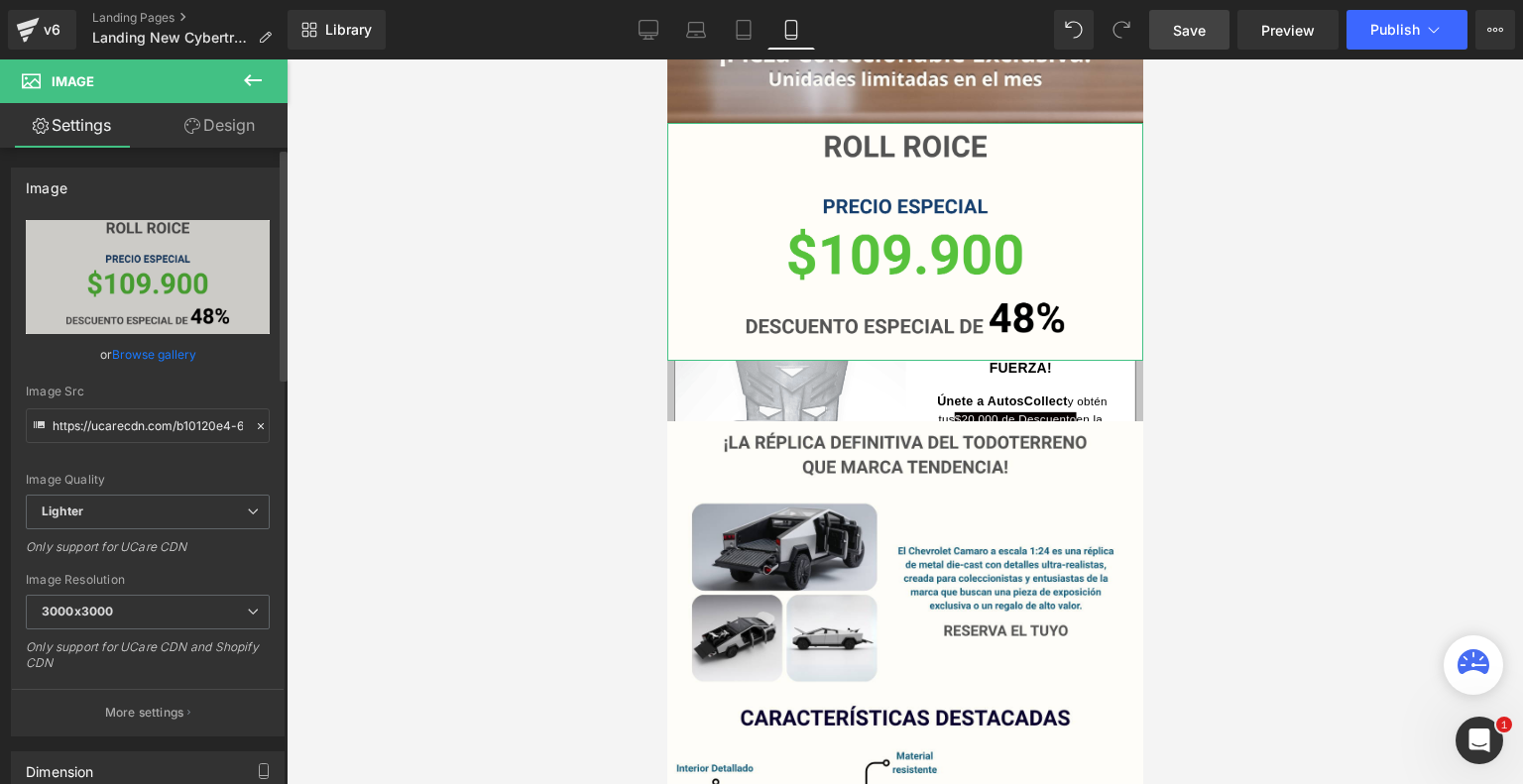 click on "Browse gallery" at bounding box center [154, 354] 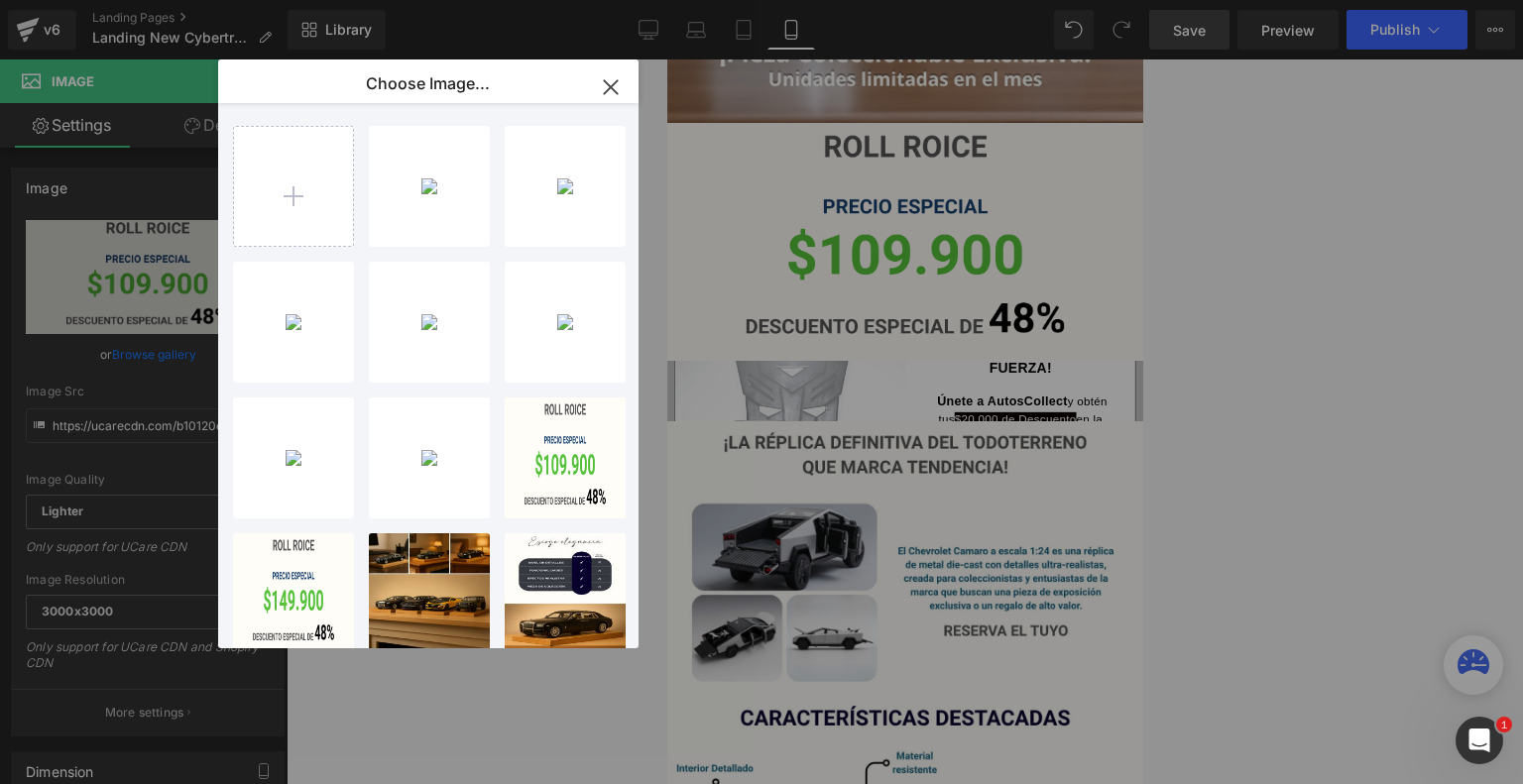 type on "C:\fakepath\Diseños varios Landing #1 (15).png" 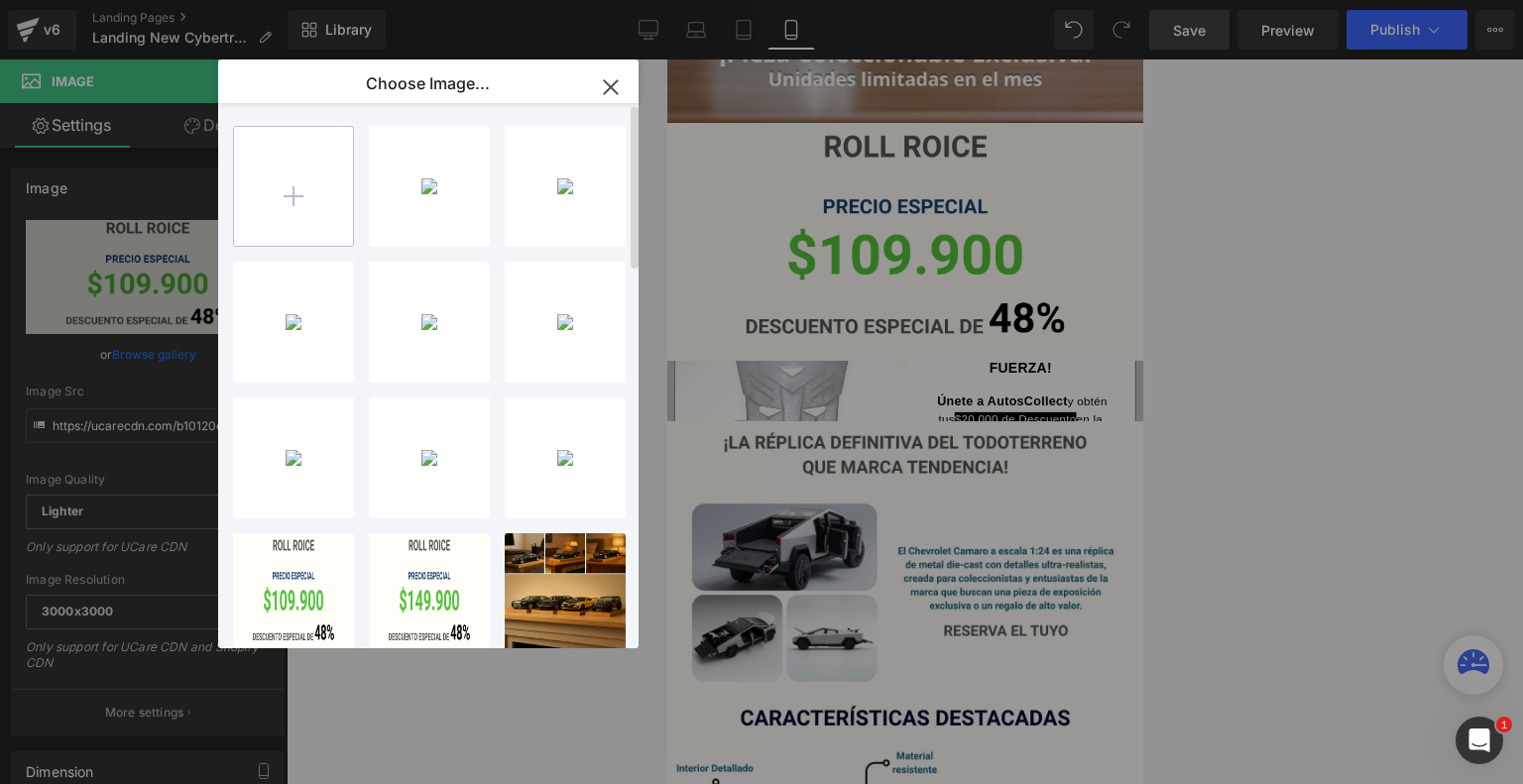 type 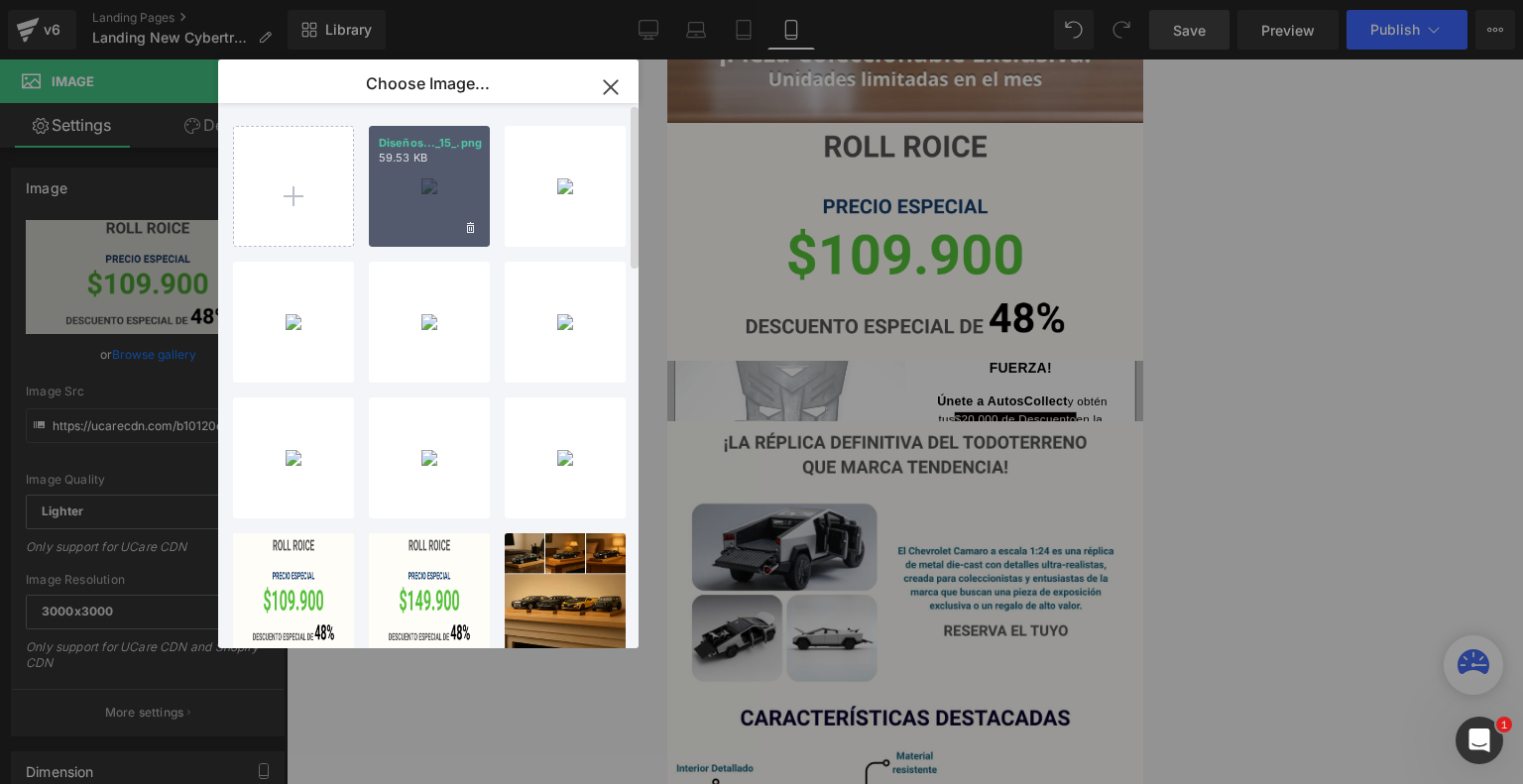 click on "Diseños..._15_.png 59.53 KB" at bounding box center [429, 186] 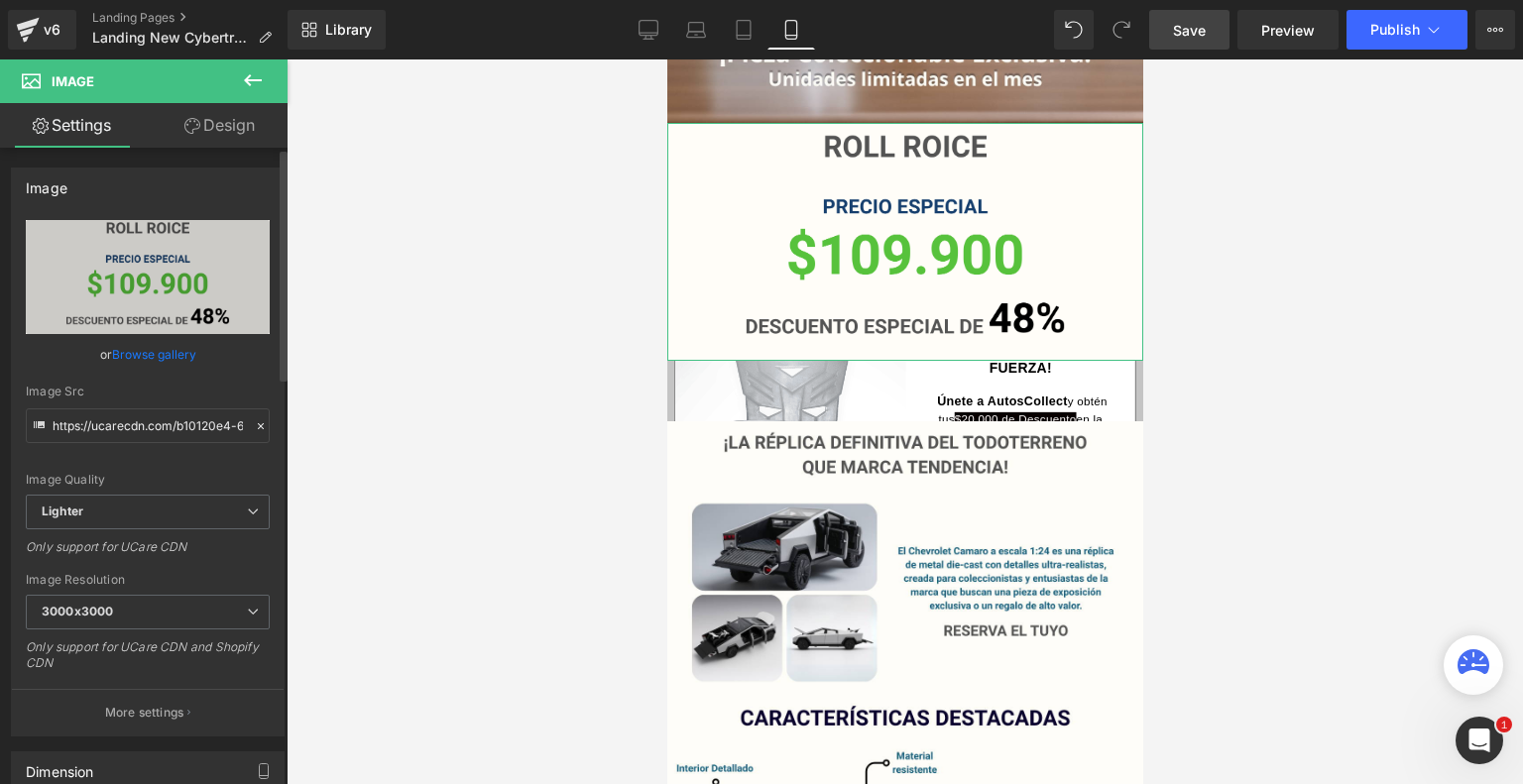 click on "Browse gallery" at bounding box center [154, 354] 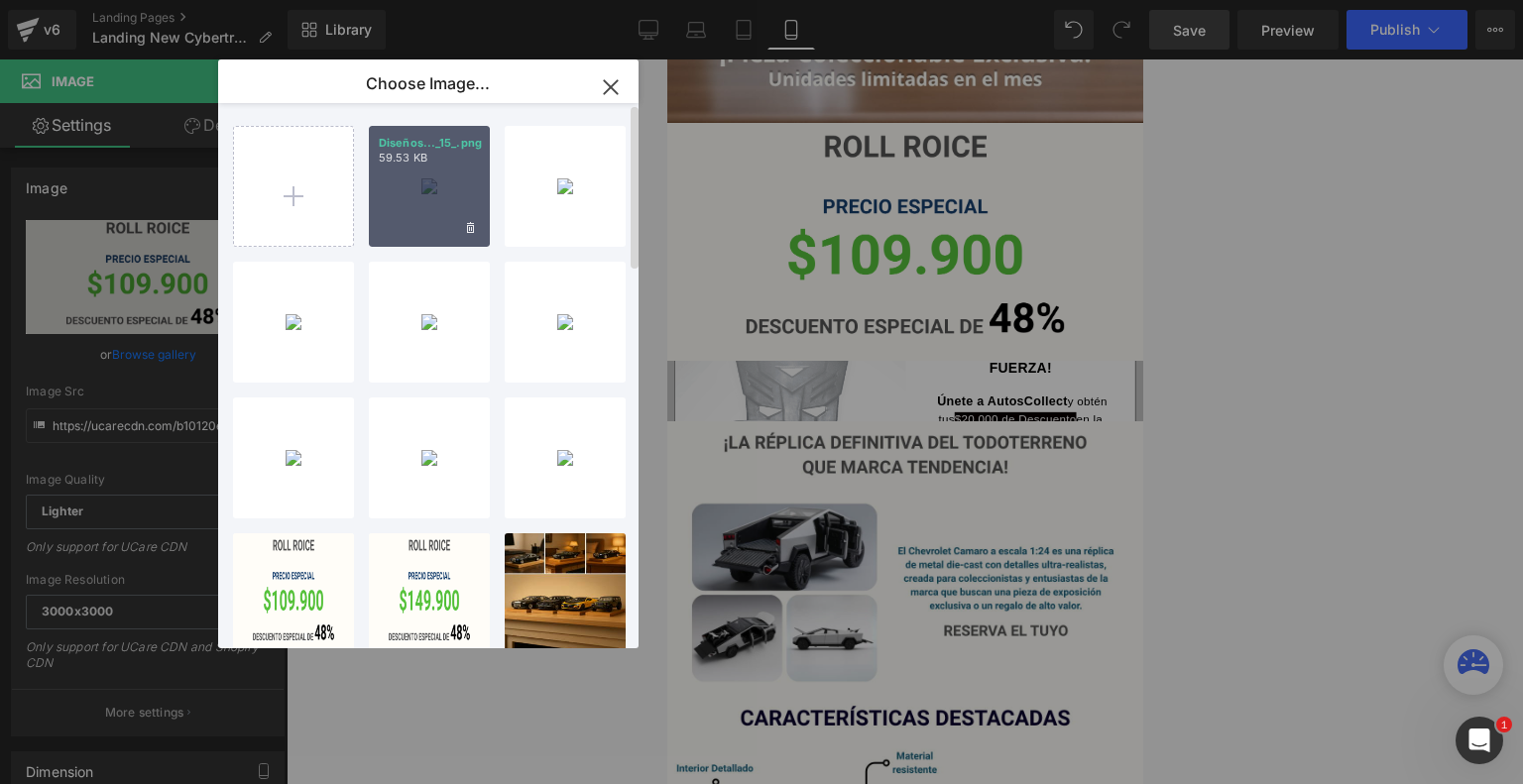 click on "Diseños..._15_.png 59.53 KB" at bounding box center [429, 186] 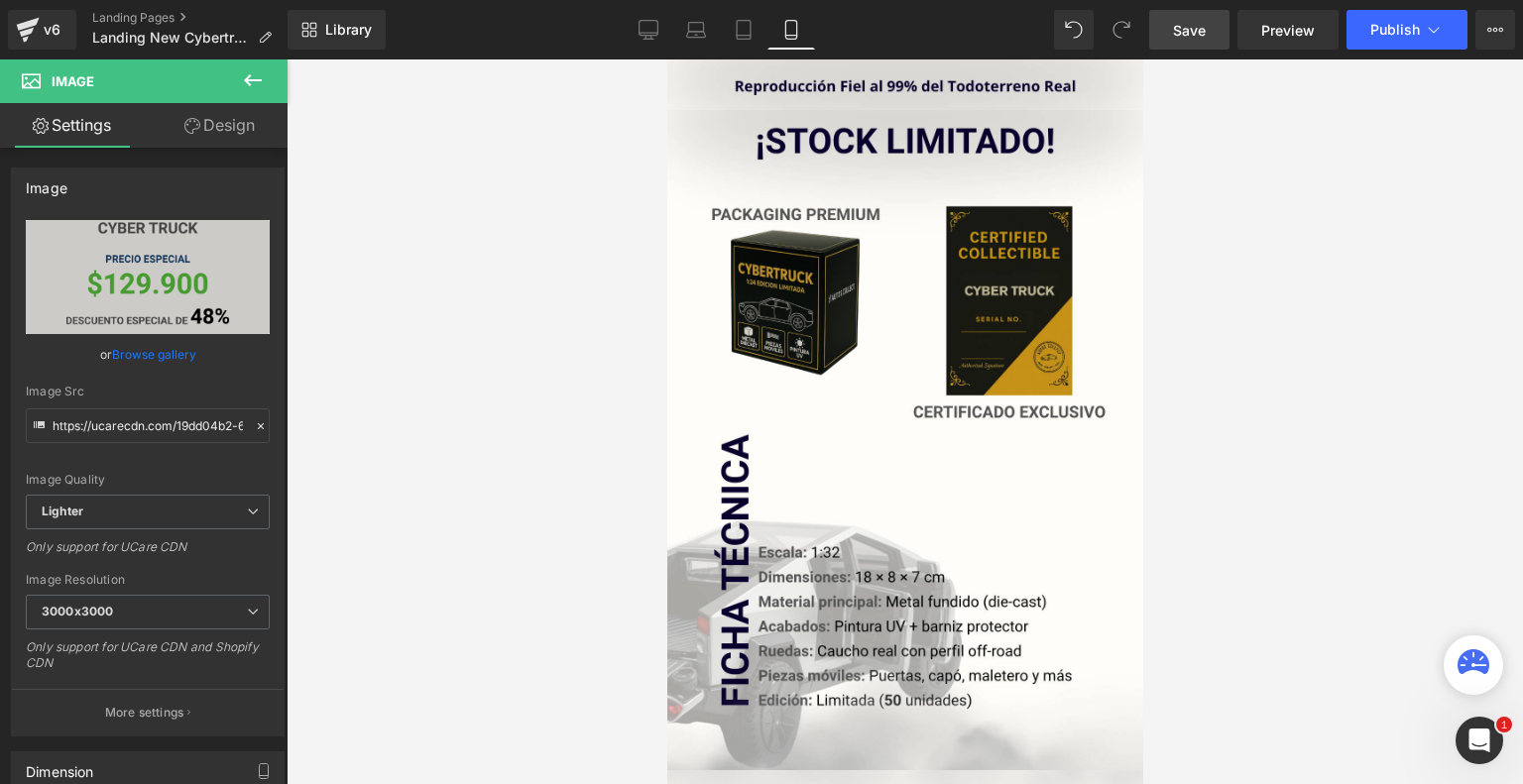 scroll, scrollTop: 1570, scrollLeft: 0, axis: vertical 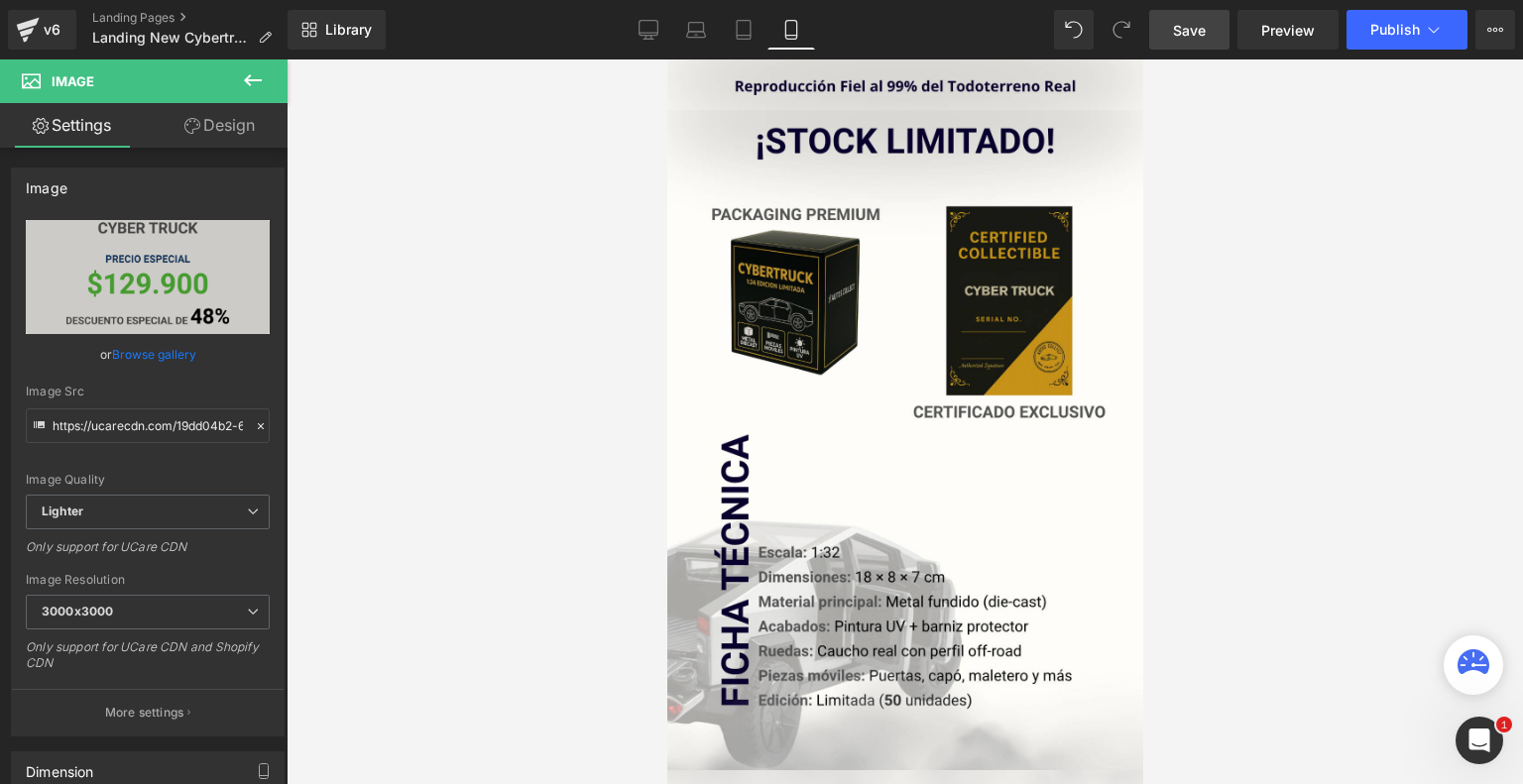 click on "Save" at bounding box center (1189, 30) 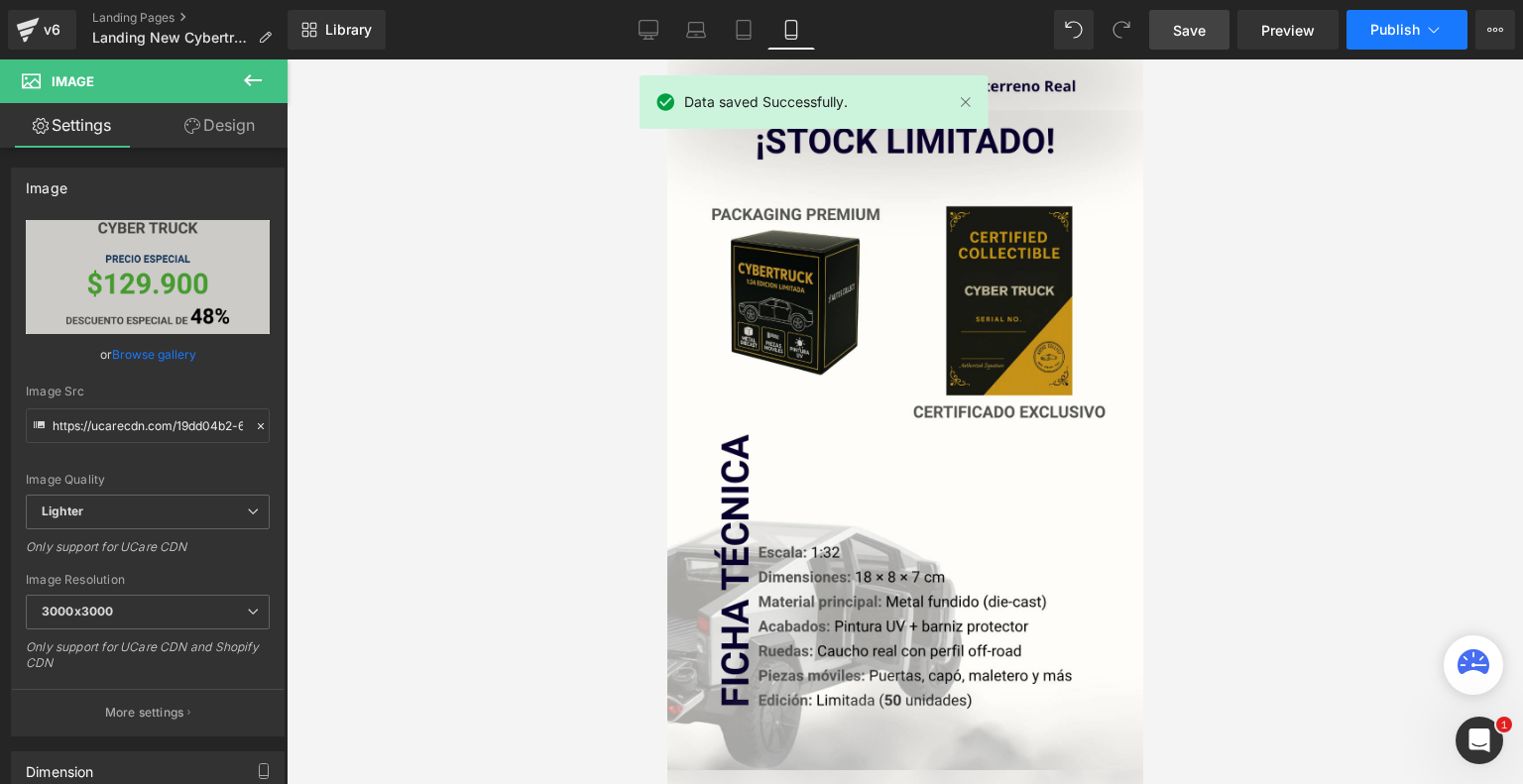 click on "Publish" at bounding box center [1395, 30] 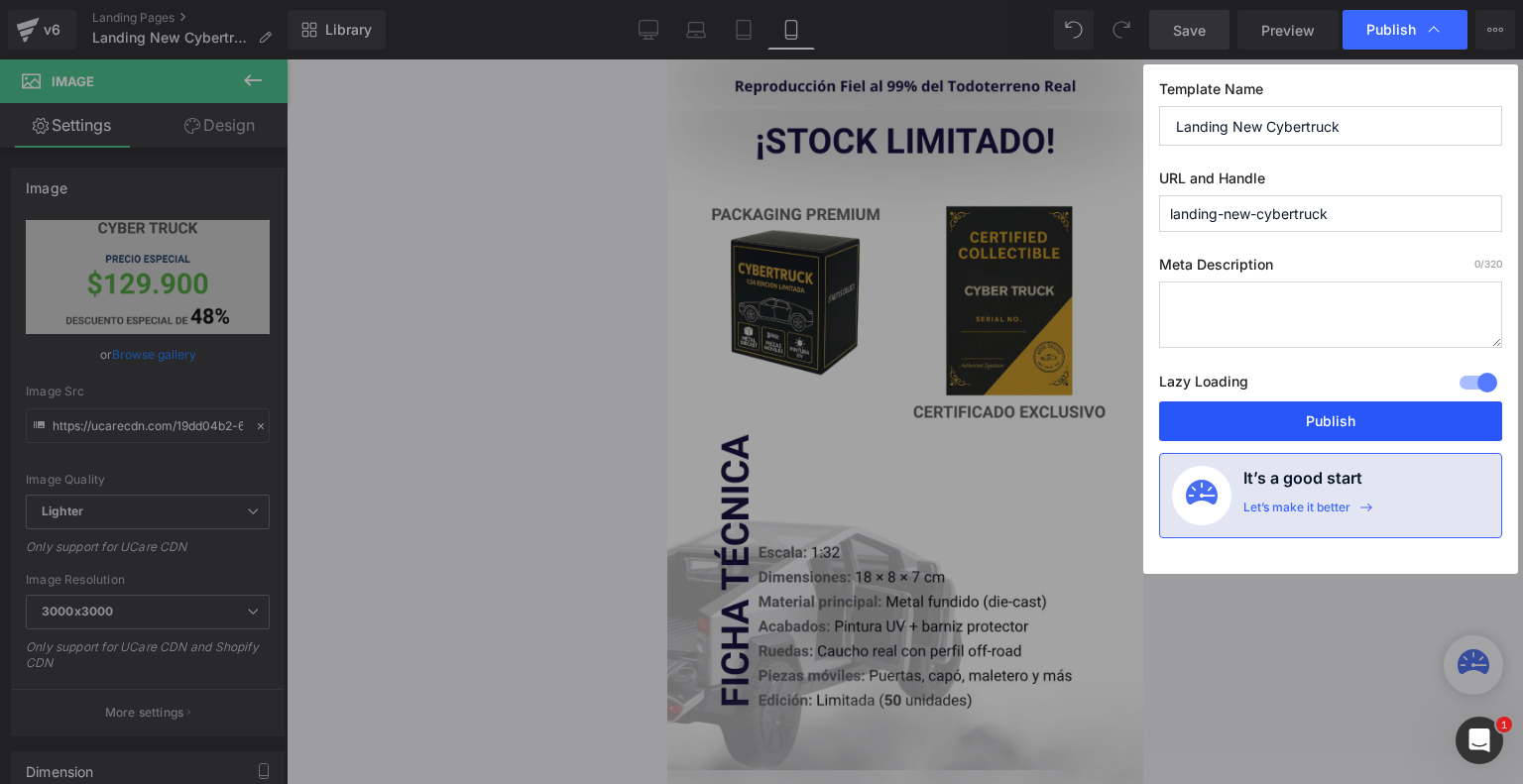 click on "Publish" at bounding box center (1331, 421) 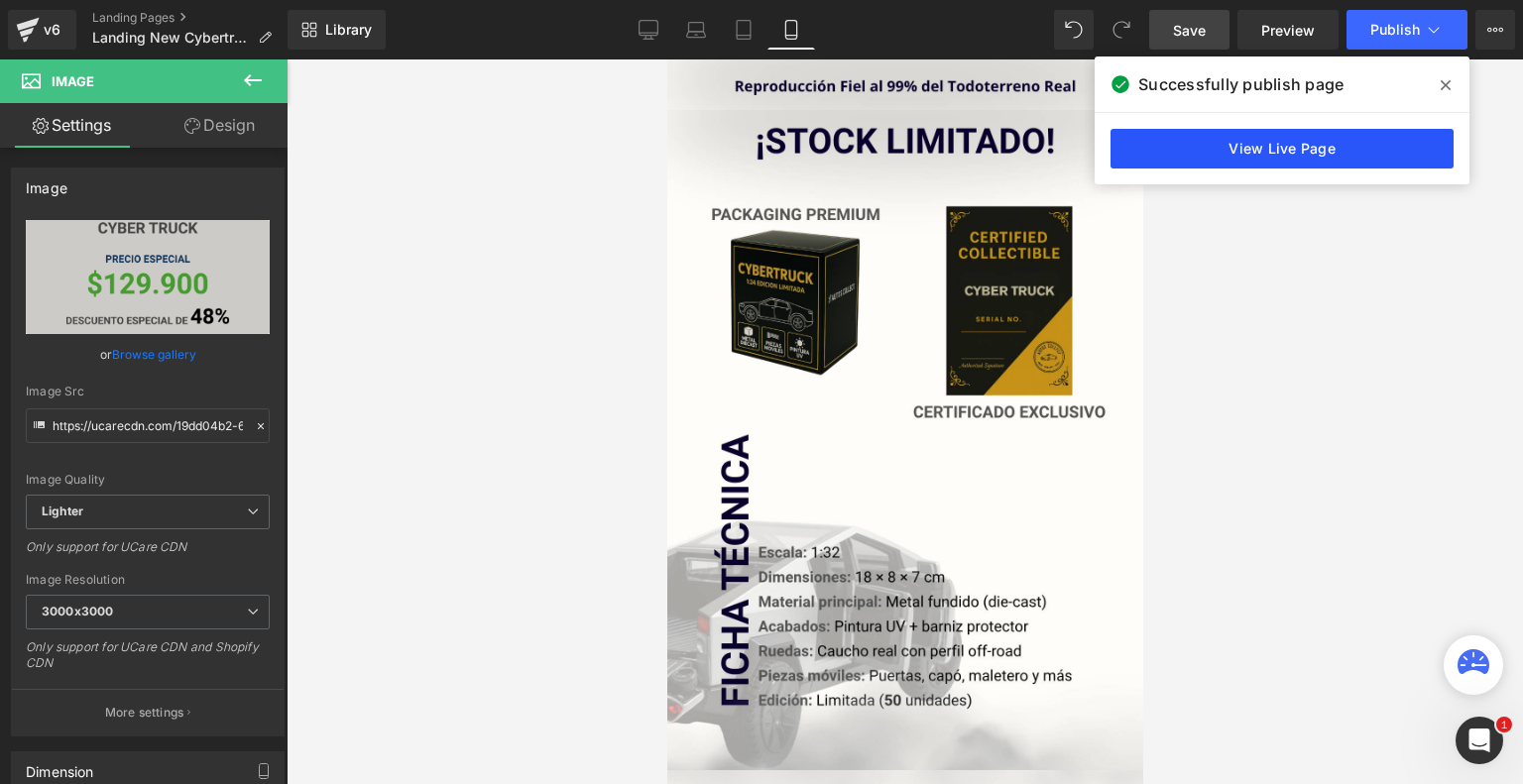 click on "View Live Page" at bounding box center (1282, 149) 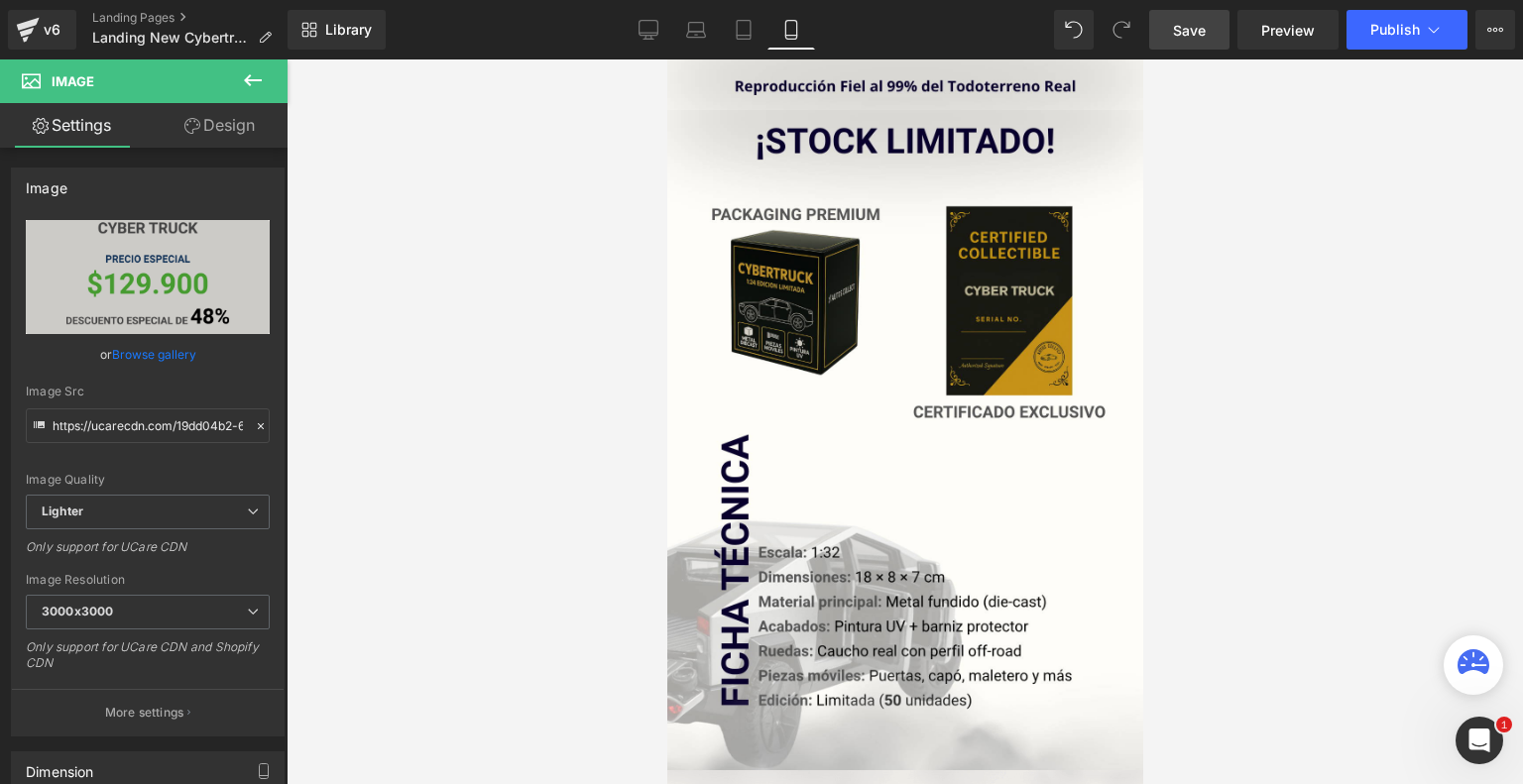click on "Save" at bounding box center (1189, 30) 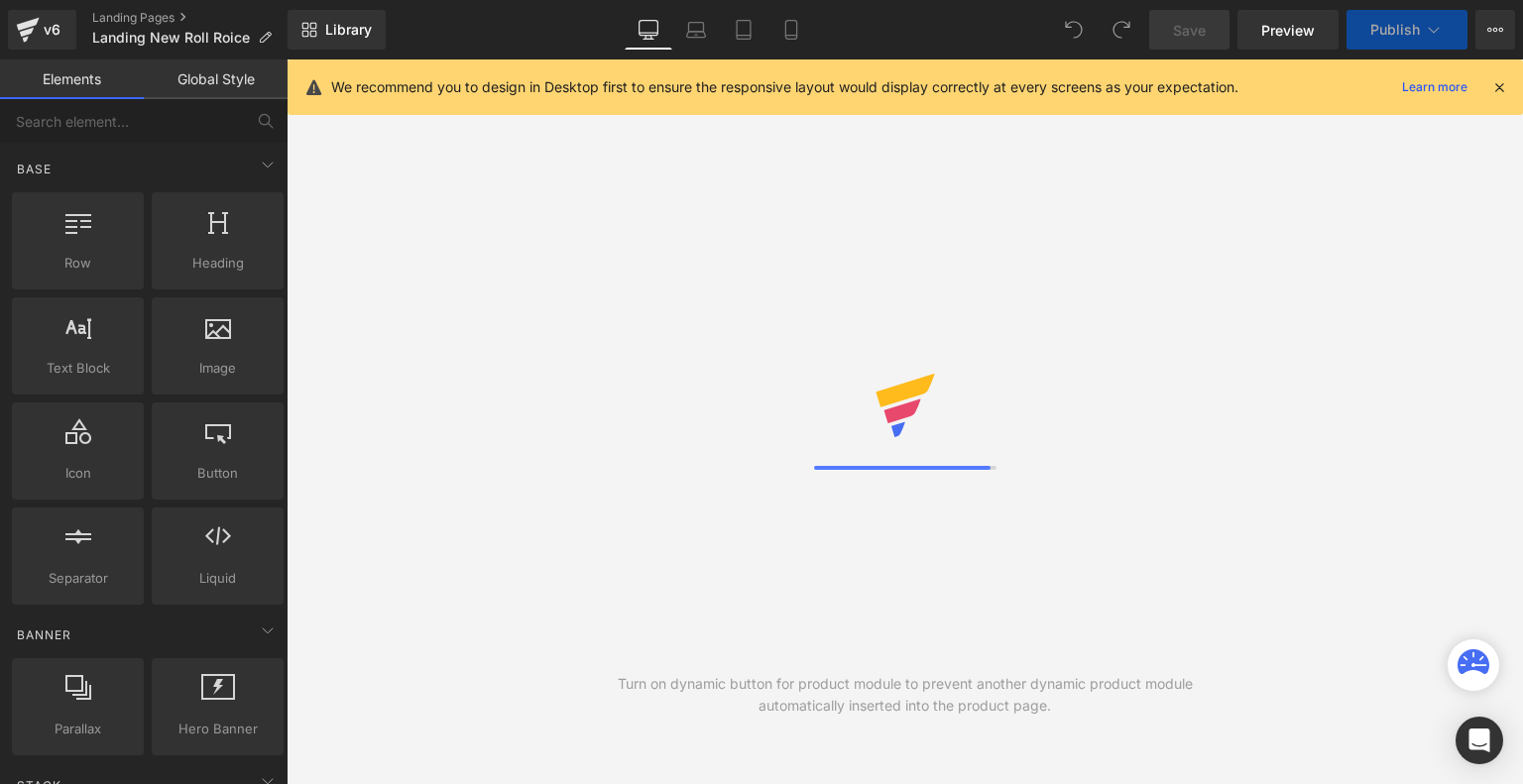 scroll, scrollTop: 0, scrollLeft: 0, axis: both 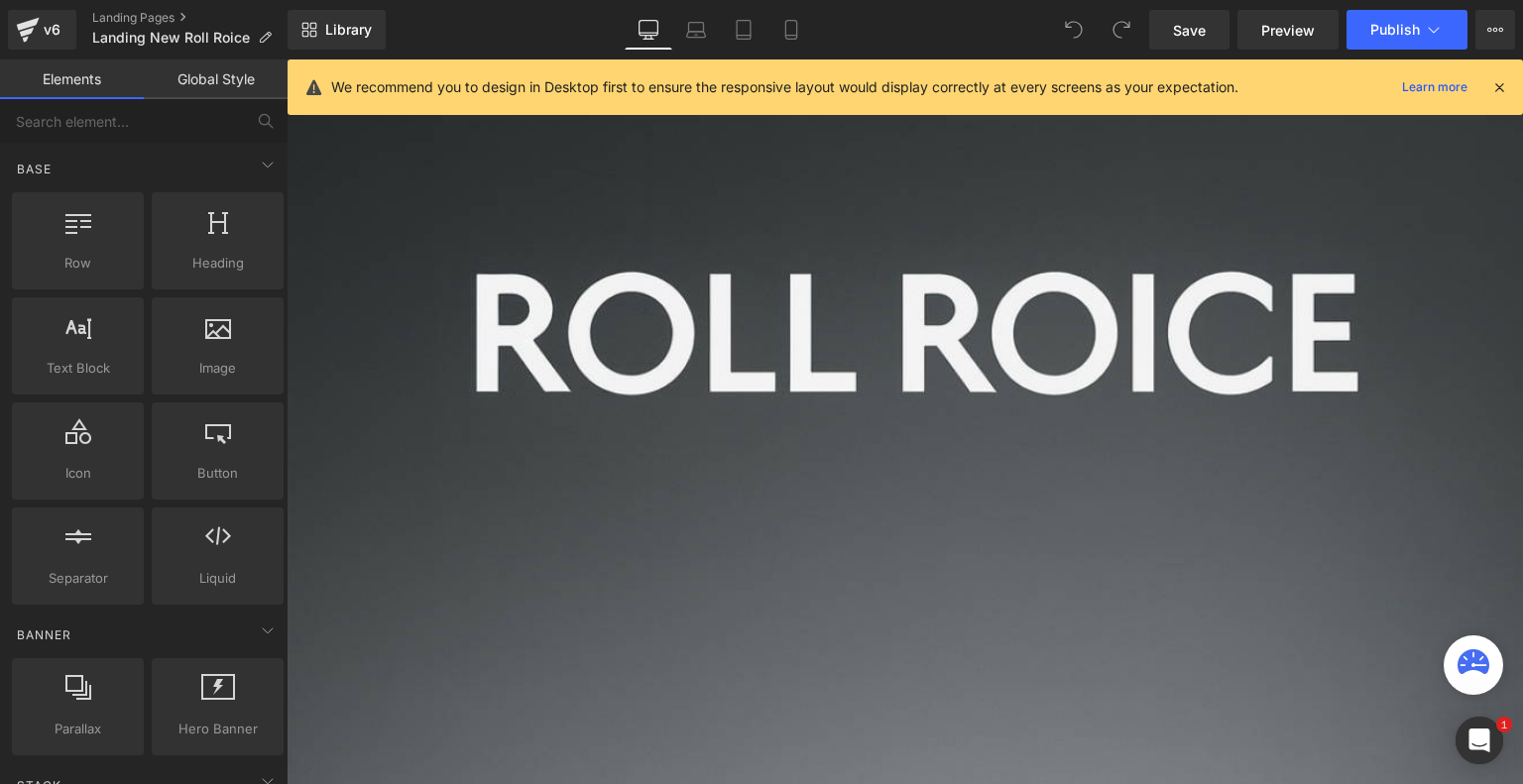 click at bounding box center [1499, 87] 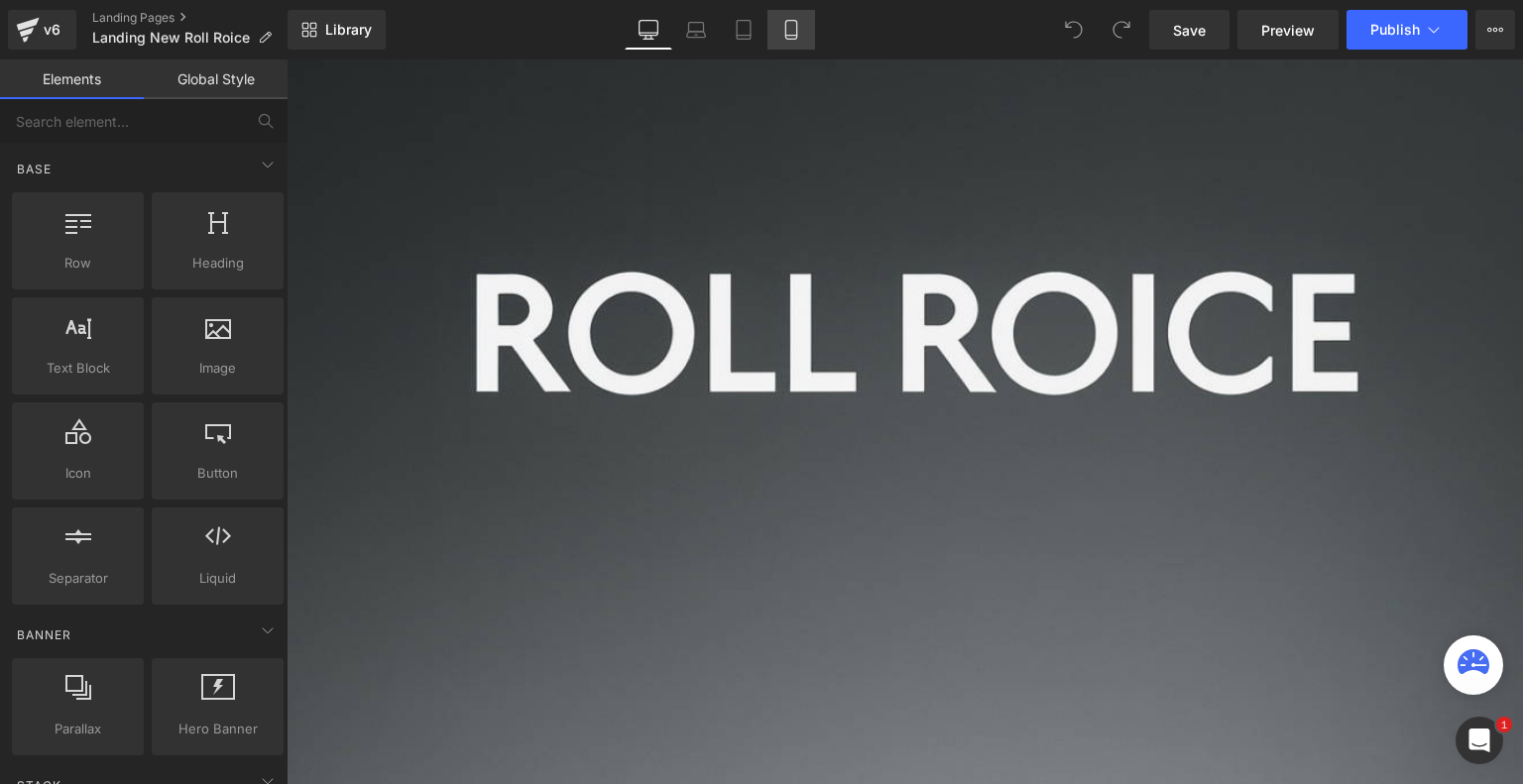 click on "Mobile" at bounding box center [791, 30] 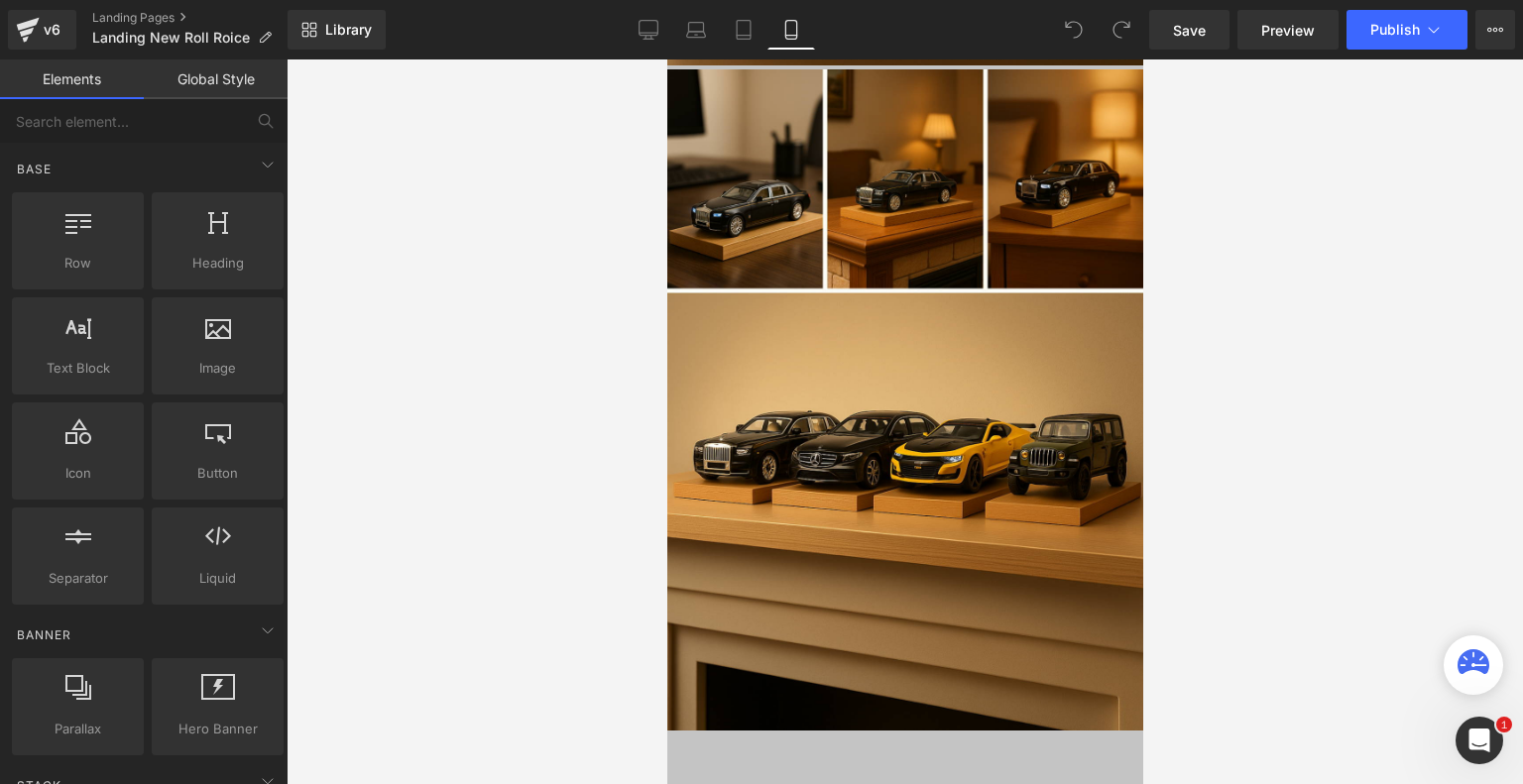 scroll, scrollTop: 4395, scrollLeft: 0, axis: vertical 